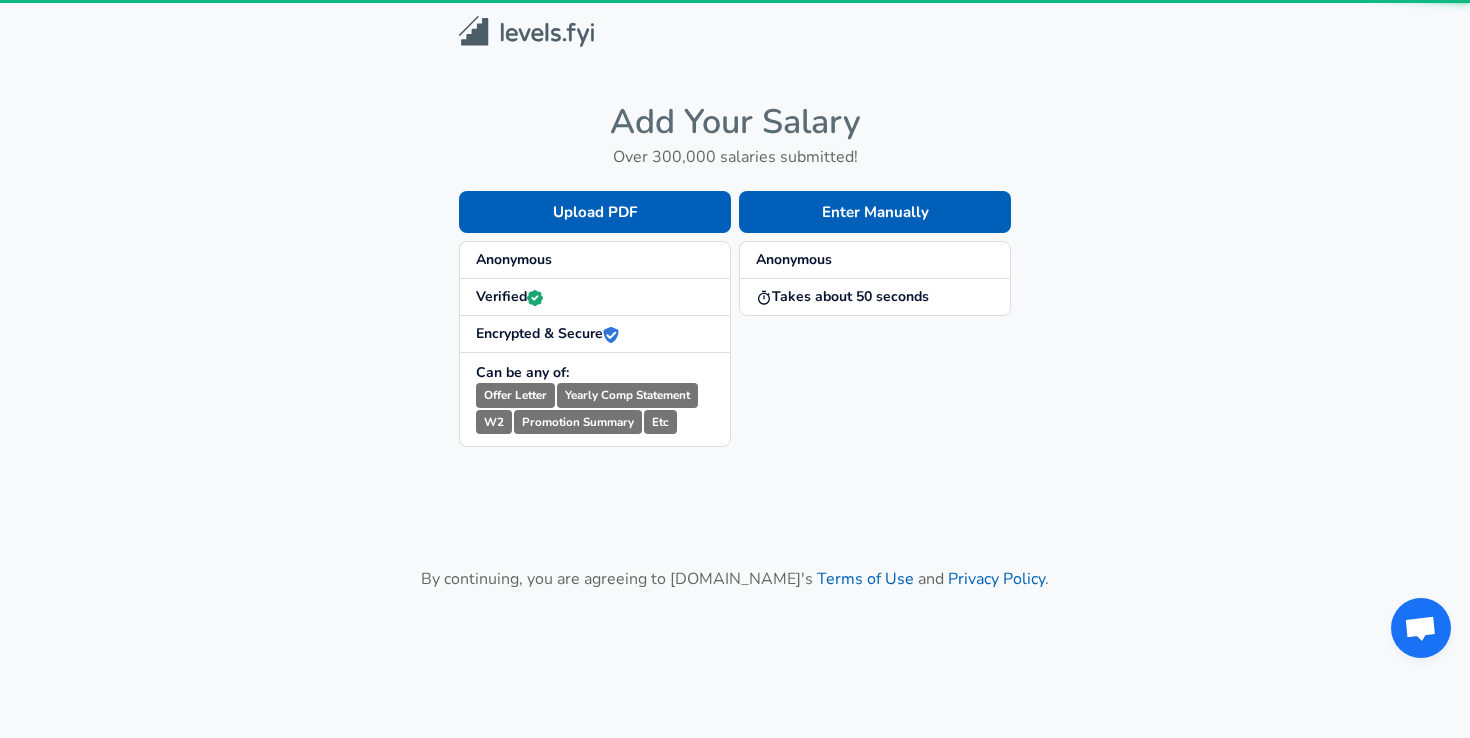 scroll, scrollTop: 0, scrollLeft: 0, axis: both 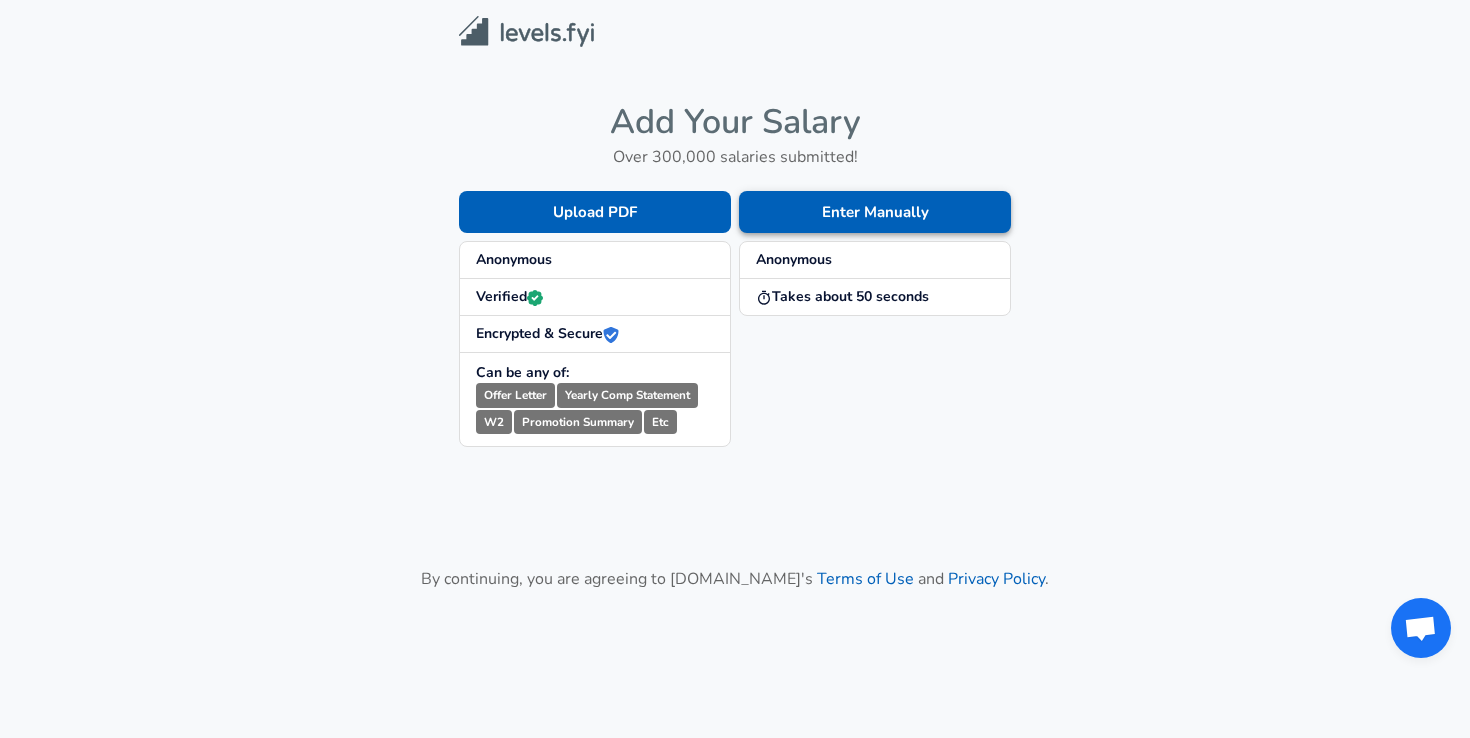 click on "Enter Manually" at bounding box center (875, 212) 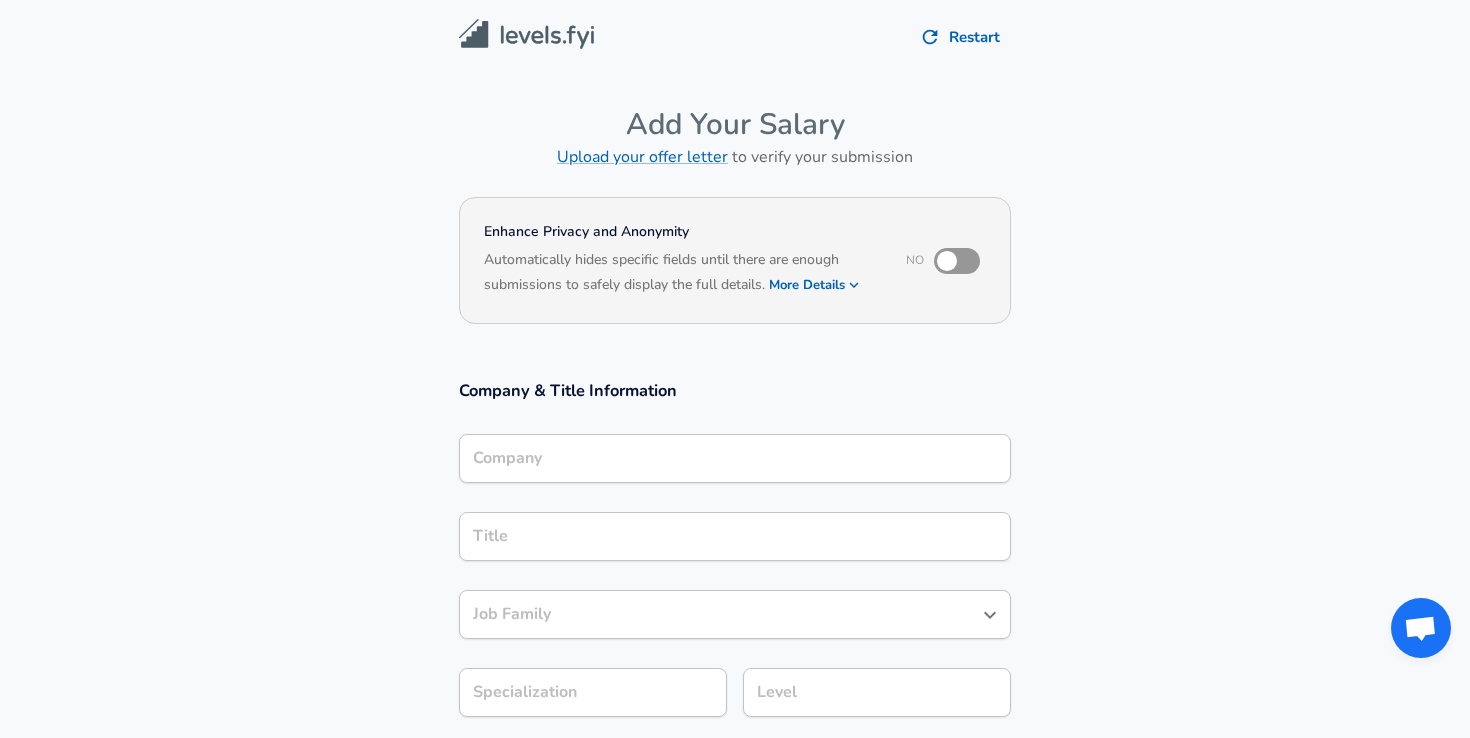 click on "Company" at bounding box center [735, 458] 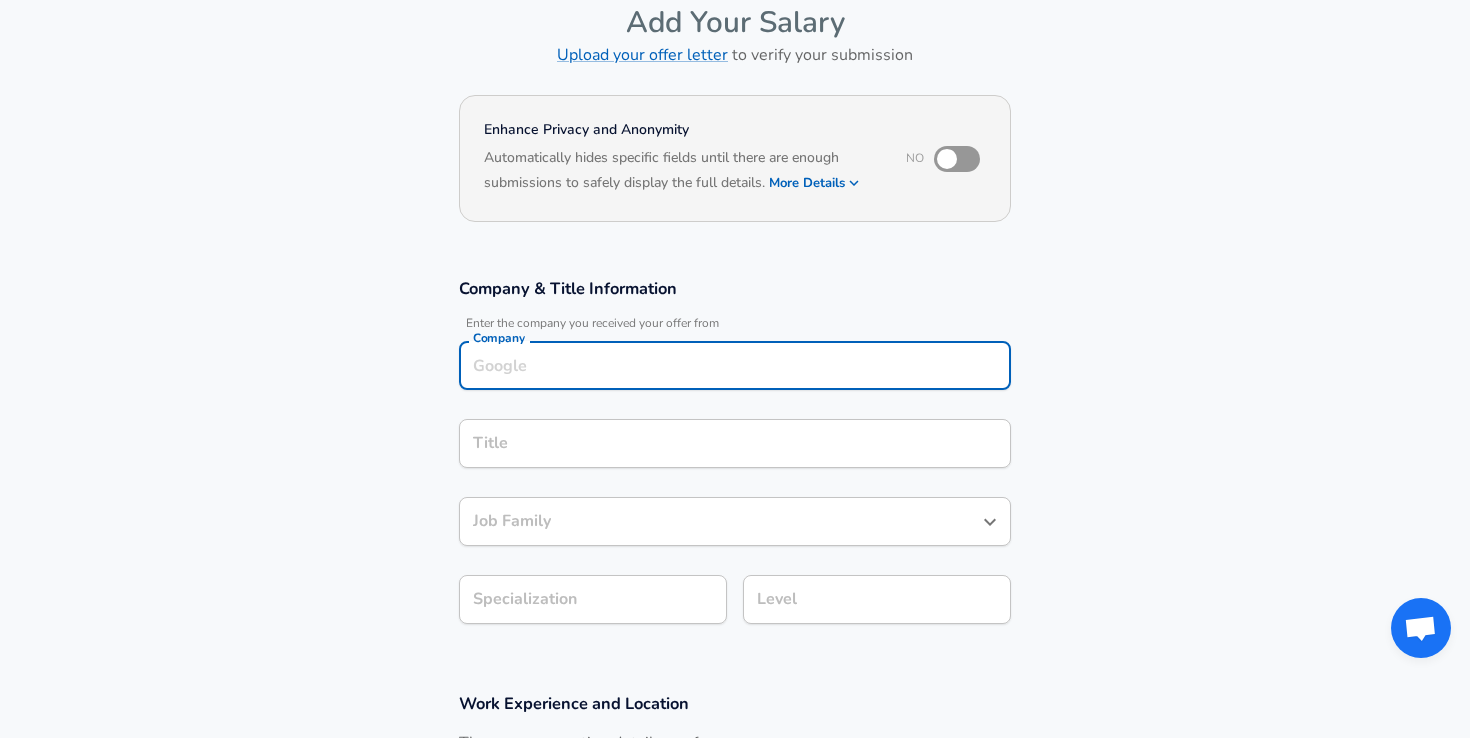 scroll, scrollTop: 106, scrollLeft: 0, axis: vertical 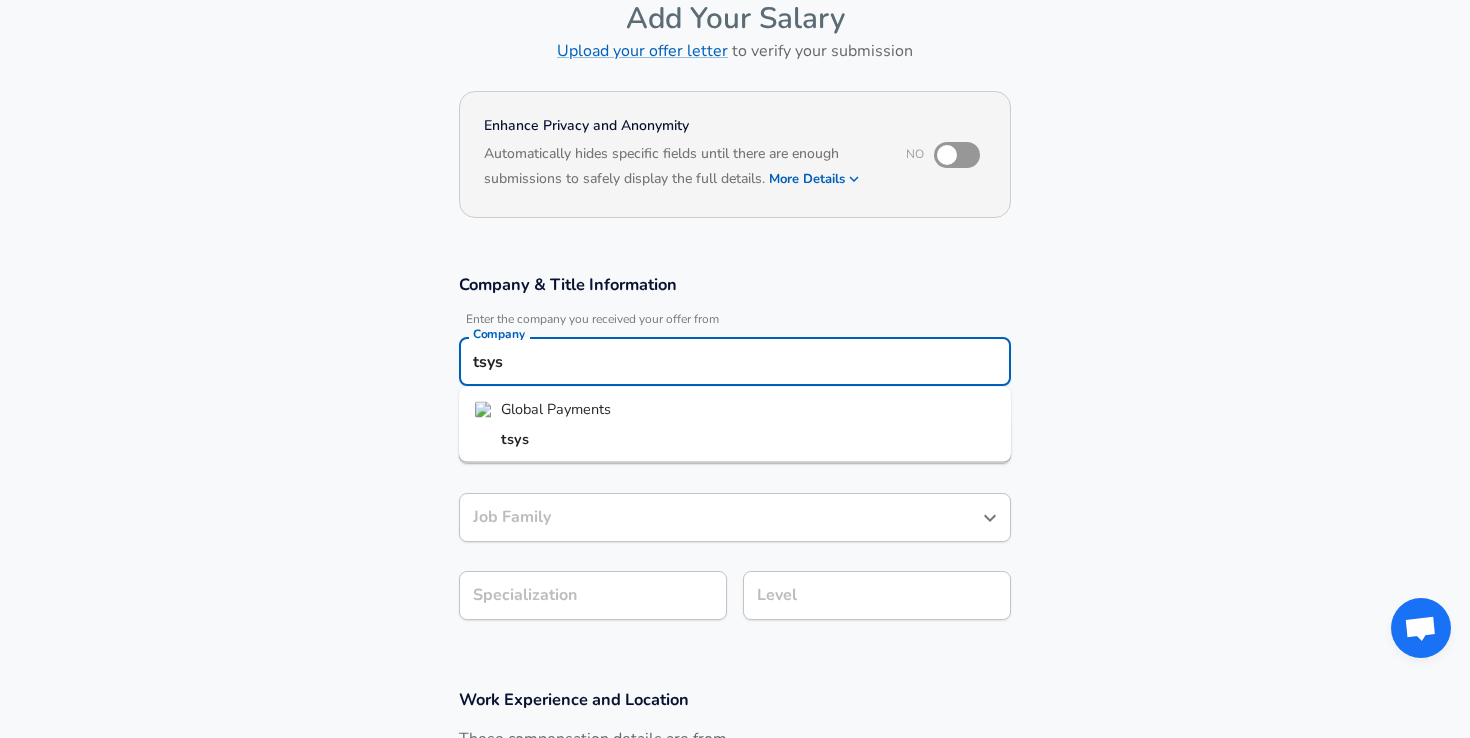 click on "Global Payments" at bounding box center (556, 409) 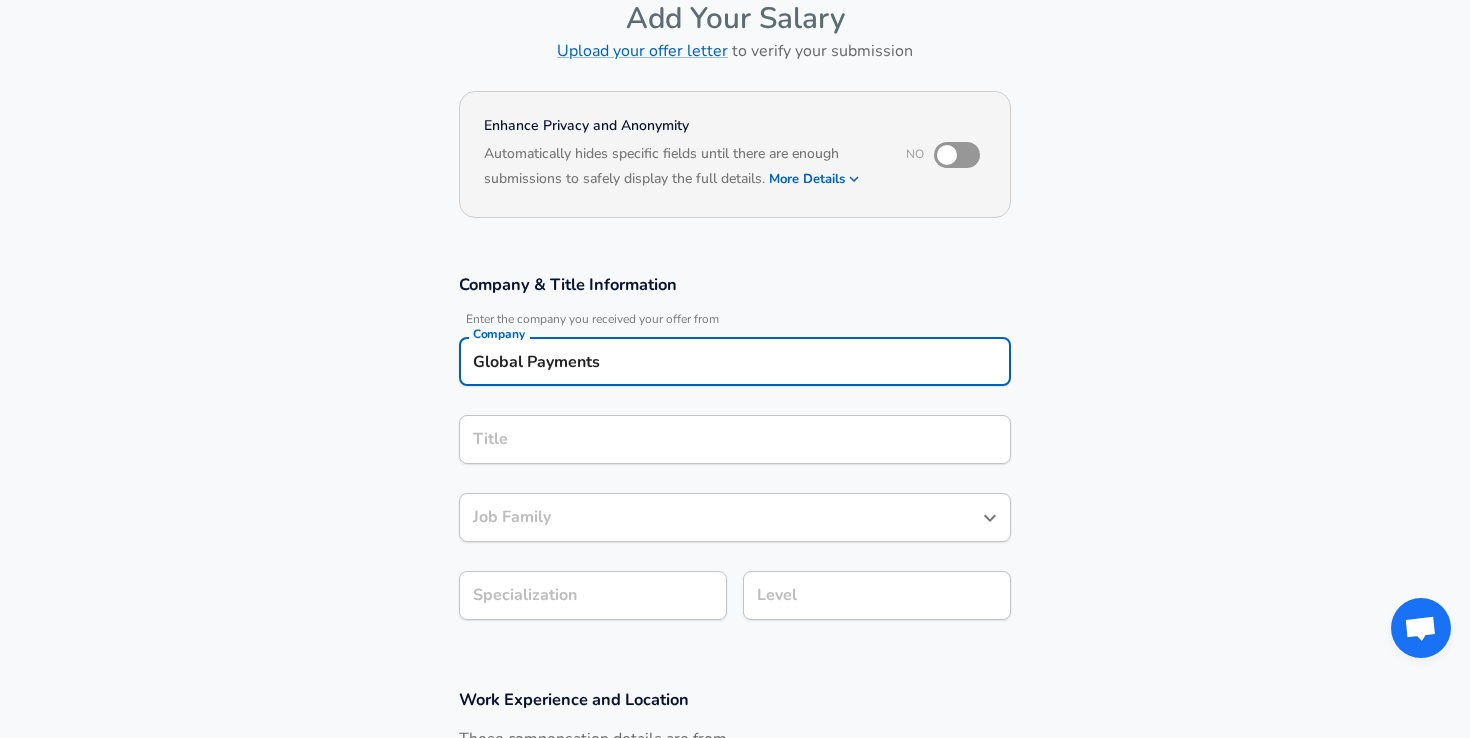 type on "Global Payments" 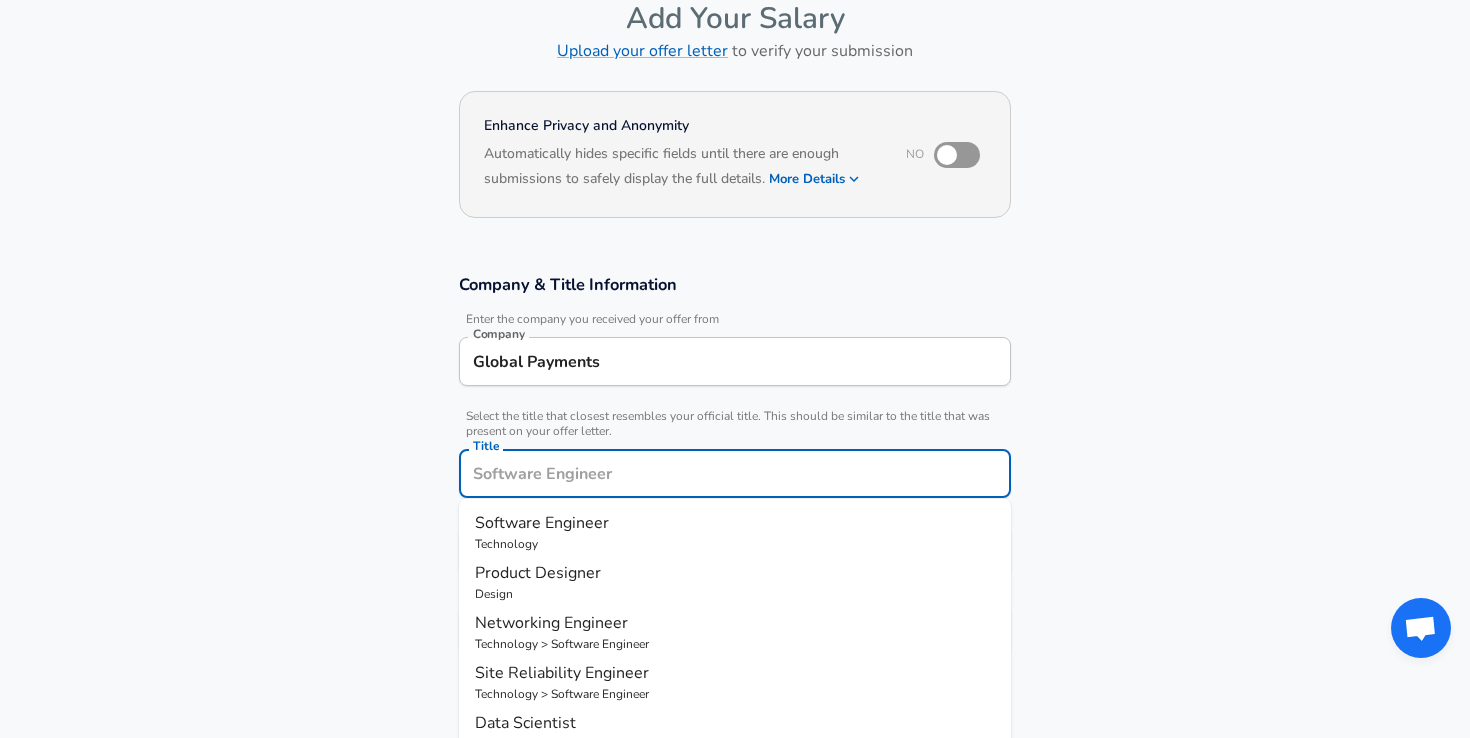 scroll, scrollTop: 146, scrollLeft: 0, axis: vertical 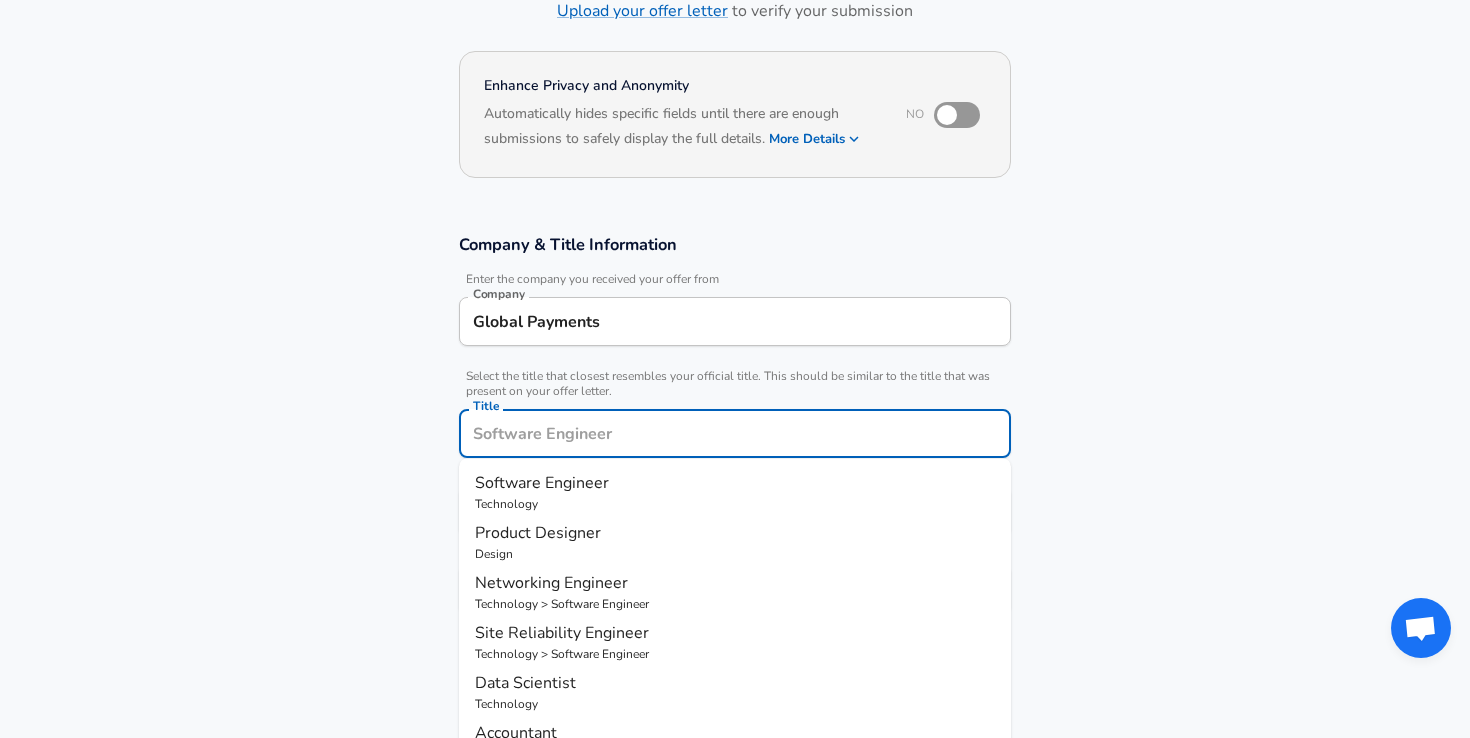 click on "Software Engineer" at bounding box center (542, 483) 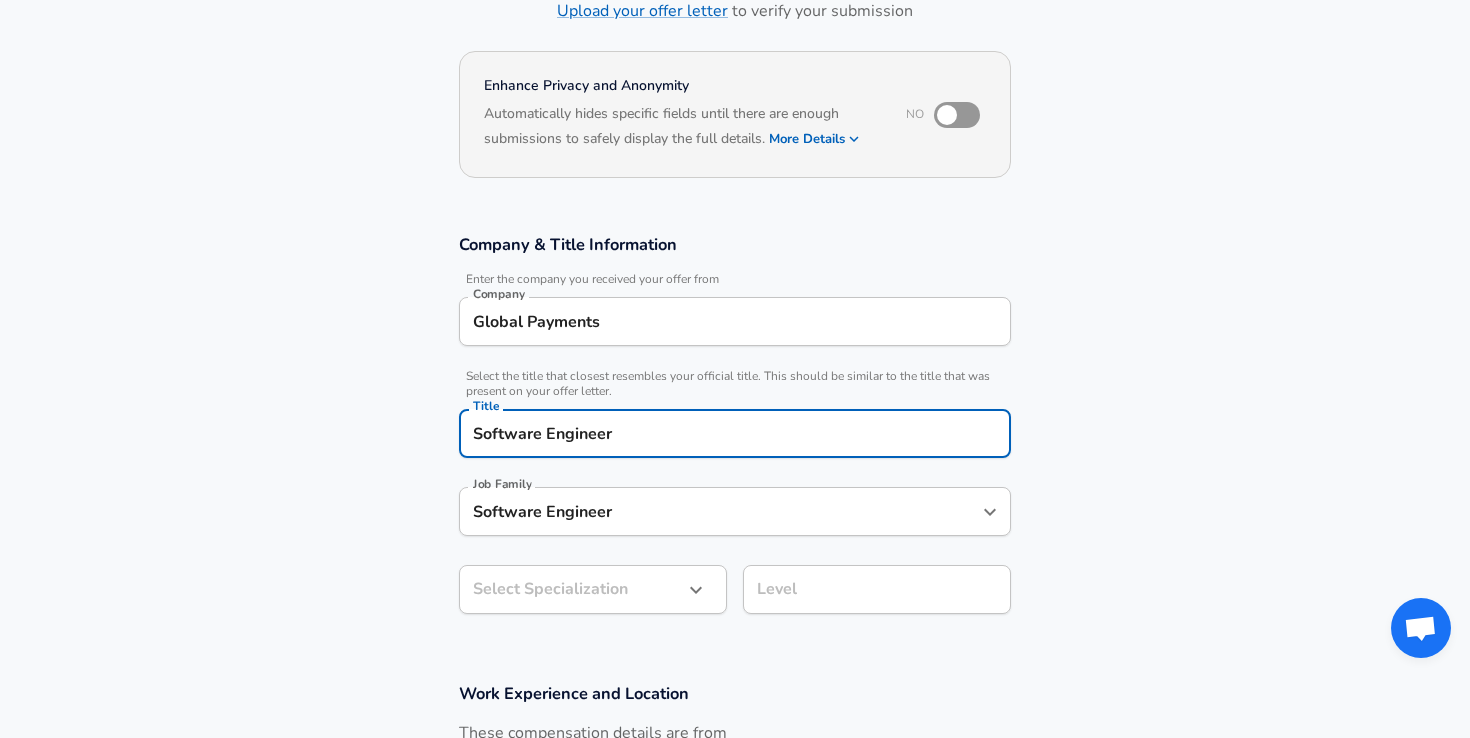 click on "Restart Add Your Salary Upload your offer letter   to verify your submission Enhance Privacy and Anonymity No Automatically hides specific fields until there are enough submissions to safely display the full details.   More Details Based on your submission and the data points that we have already collected, we will automatically hide and anonymize specific fields if there aren't enough data points to remain sufficiently anonymous. Company & Title Information   Enter the company you received your offer from Company Global Payments Company   Select the title that closest resembles your official title. This should be similar to the title that was present on your offer letter. Title Software Engineer Title Job Family Software Engineer Job Family Select Specialization ​ Select Specialization Level Level Work Experience and Location These compensation details are from the perspective of a: New Offer Employee Submit Salary By continuing, you are agreeing to [DOMAIN_NAME][PERSON_NAME]'s   Terms of Use   and   Privacy Policy . 2025" at bounding box center (735, 223) 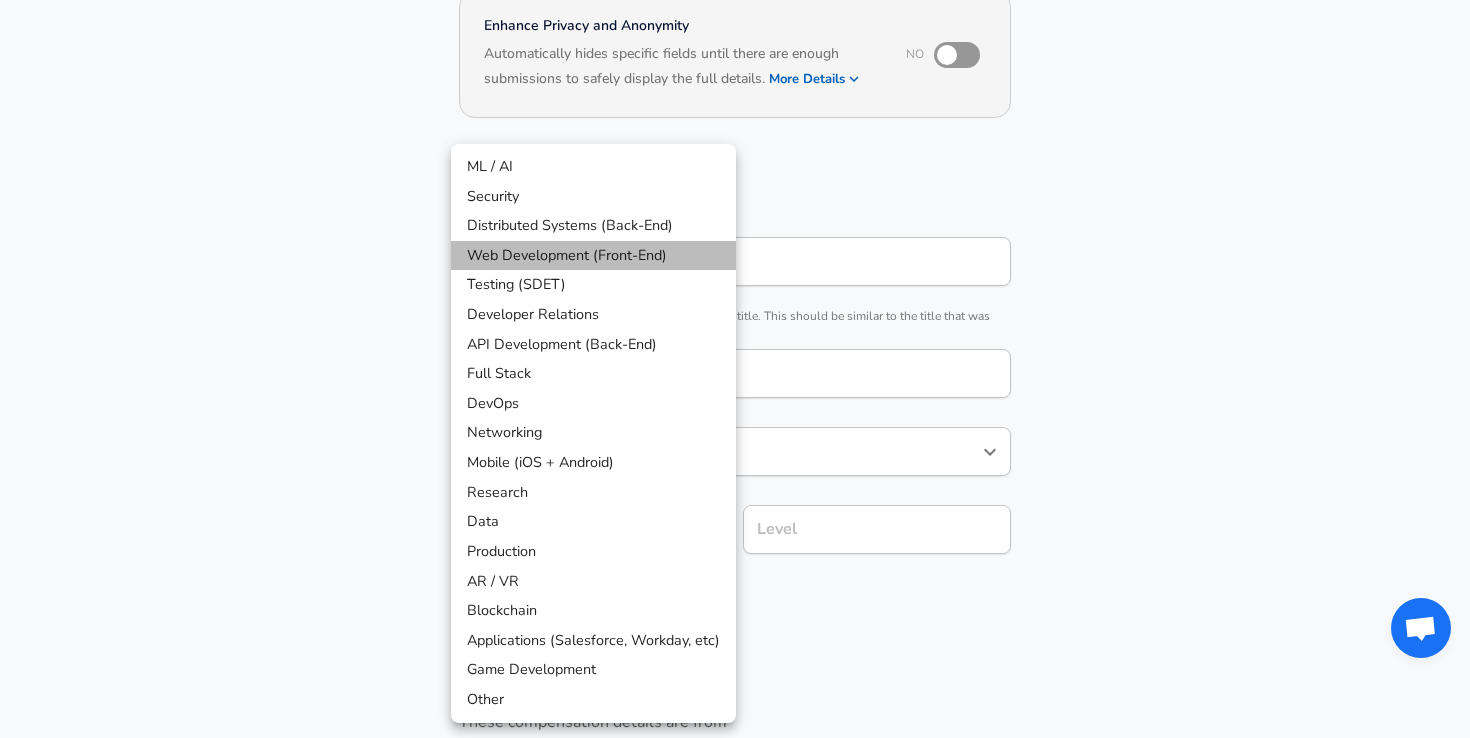click on "Web Development (Front-End)" at bounding box center (593, 256) 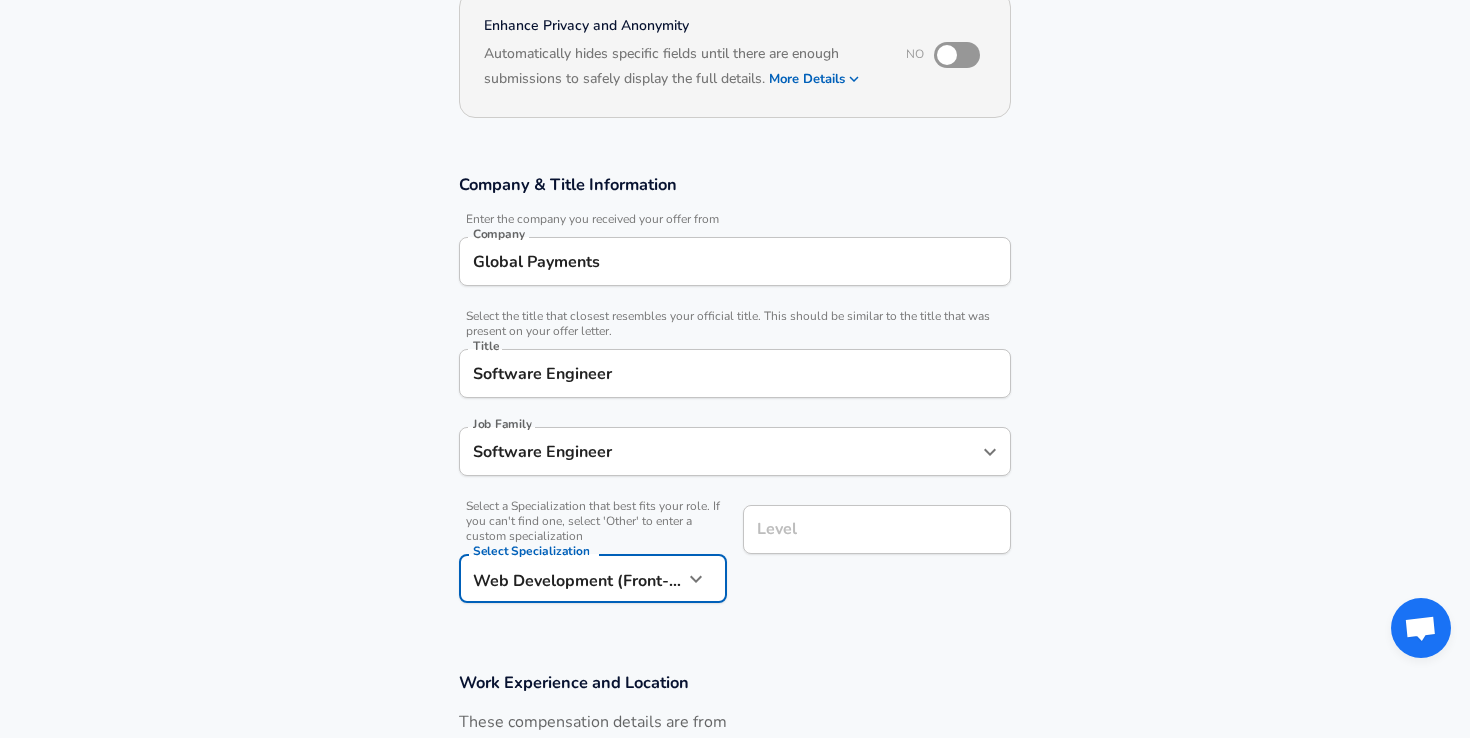 click on "Level" at bounding box center (877, 529) 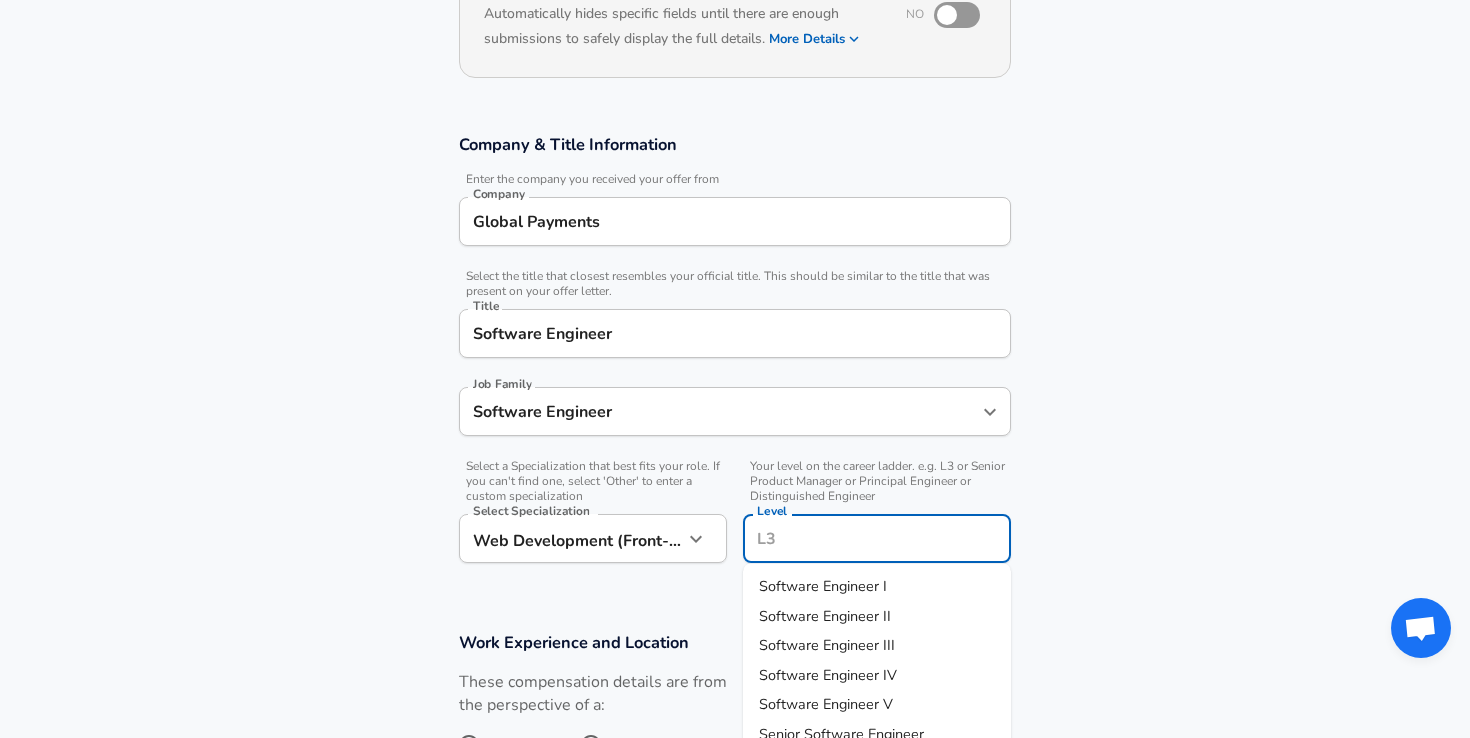 click on "Software Engineer II" at bounding box center [877, 616] 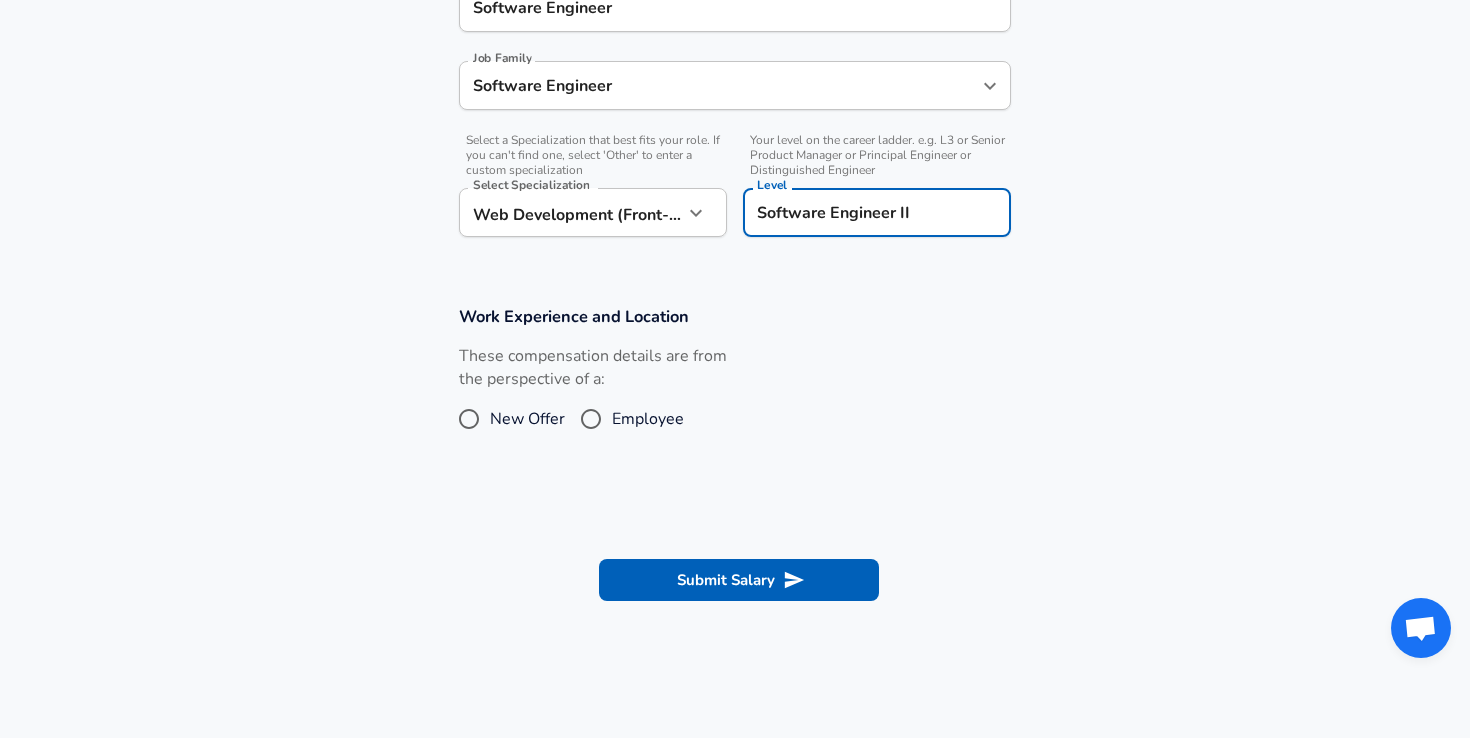scroll, scrollTop: 653, scrollLeft: 0, axis: vertical 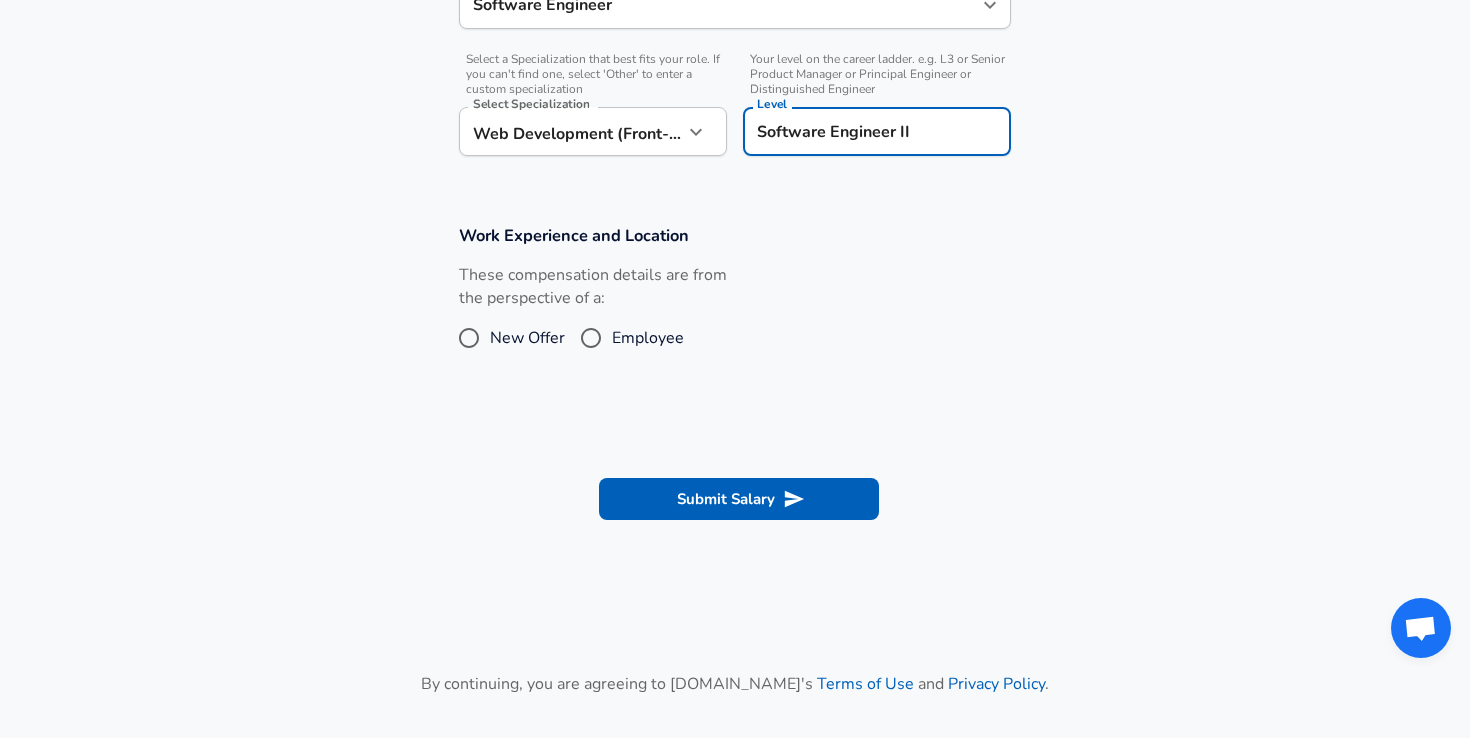 click on "Employee" at bounding box center [591, 338] 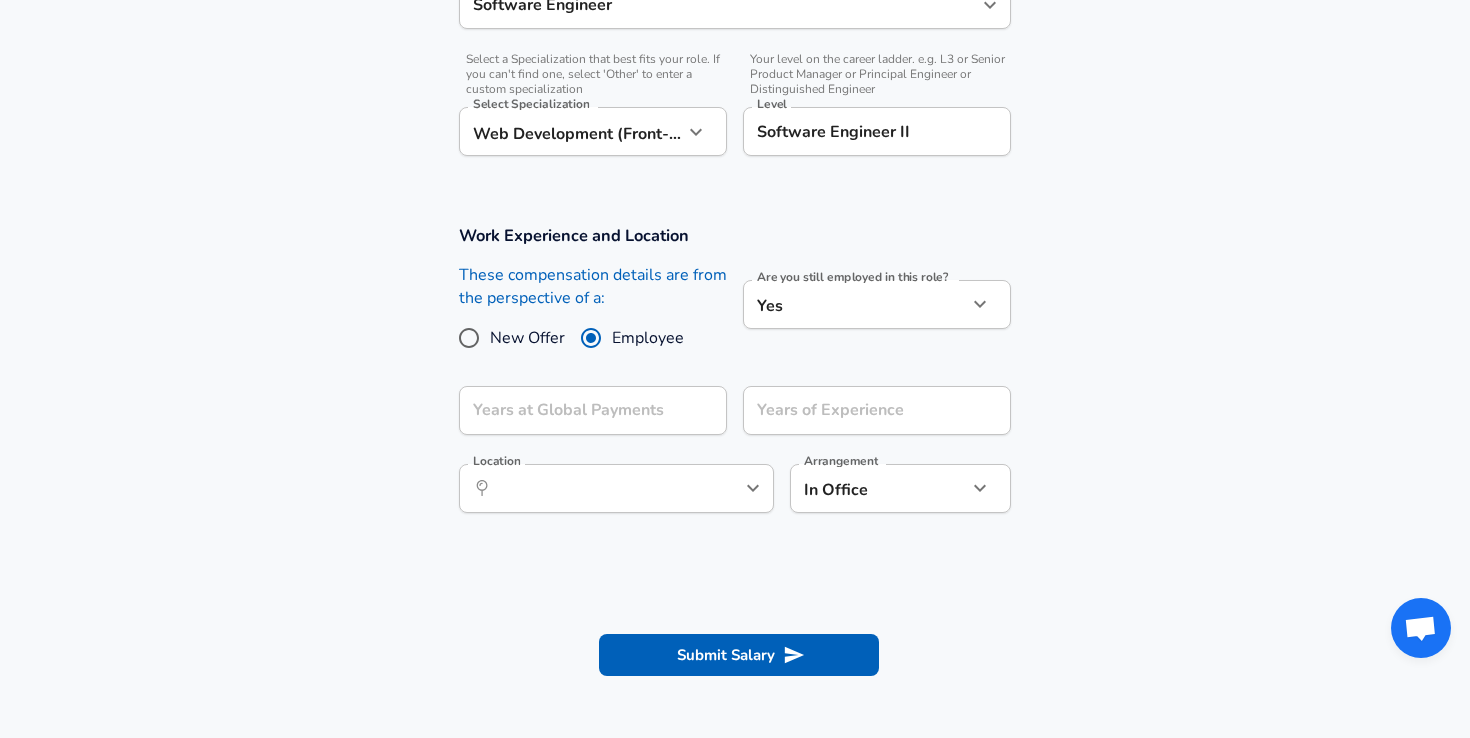 scroll, scrollTop: 645, scrollLeft: 0, axis: vertical 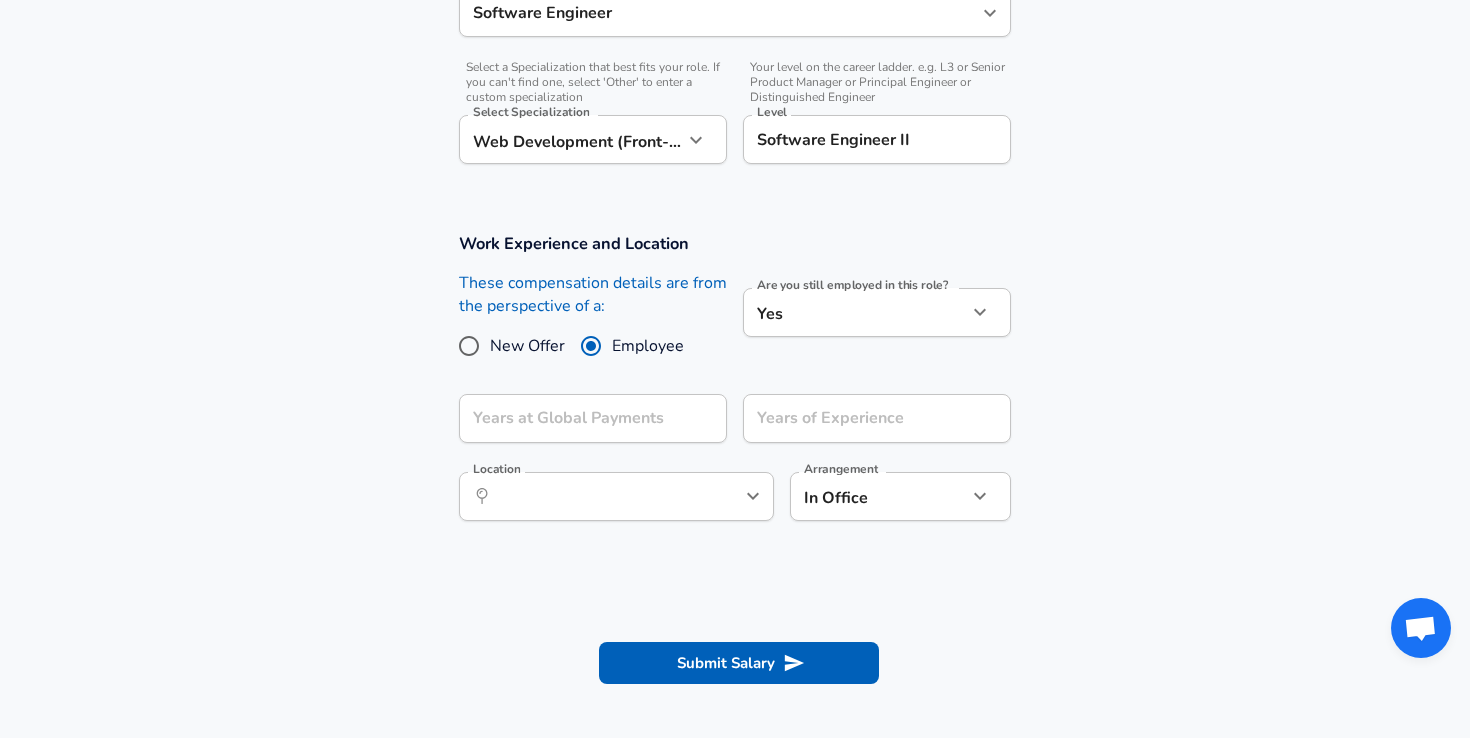click on "Restart Add Your Salary Upload your offer letter   to verify your submission Enhance Privacy and Anonymity No Automatically hides specific fields until there are enough submissions to safely display the full details.   More Details Based on your submission and the data points that we have already collected, we will automatically hide and anonymize specific fields if there aren't enough data points to remain sufficiently anonymous. Company & Title Information   Enter the company you received your offer from Company Global Payments Company   Select the title that closest resembles your official title. This should be similar to the title that was present on your offer letter. Title Software Engineer Title Job Family Software Engineer Job Family   Select a Specialization that best fits your role. If you can't find one, select 'Other' to enter a custom specialization Select Specialization Web Development (Front-End) Web Development (Front-End) Select Specialization   Level Software Engineer II Level New Offer Yes" at bounding box center [735, -276] 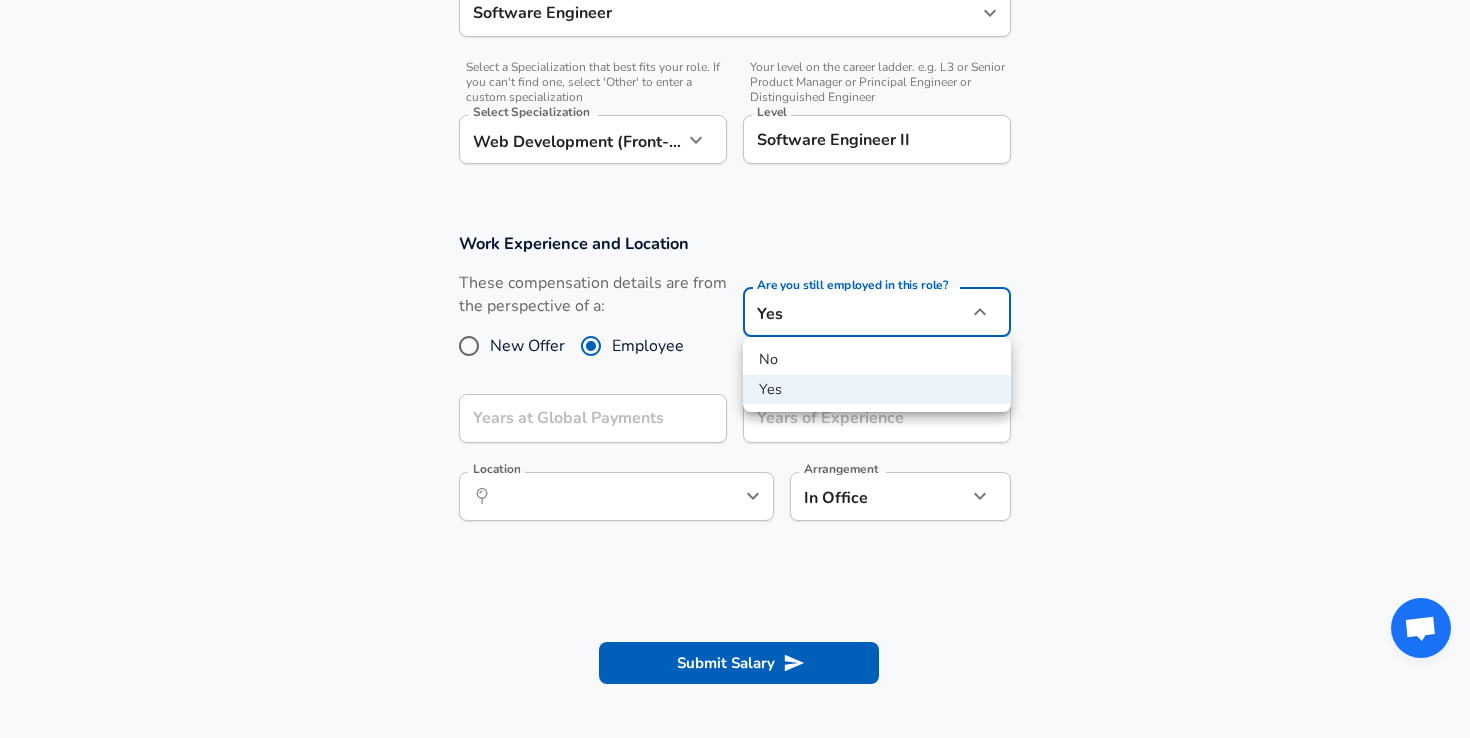 click on "No" at bounding box center (877, 360) 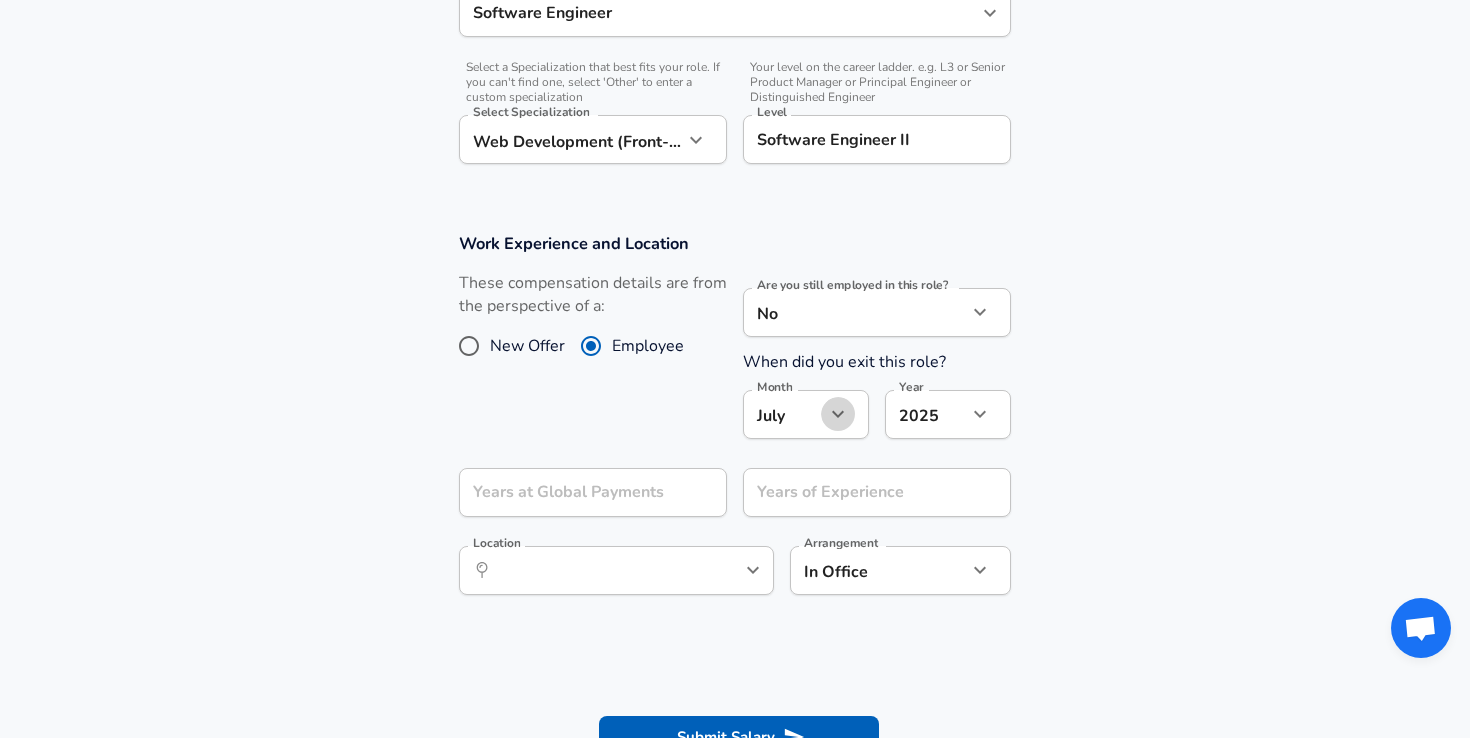 click 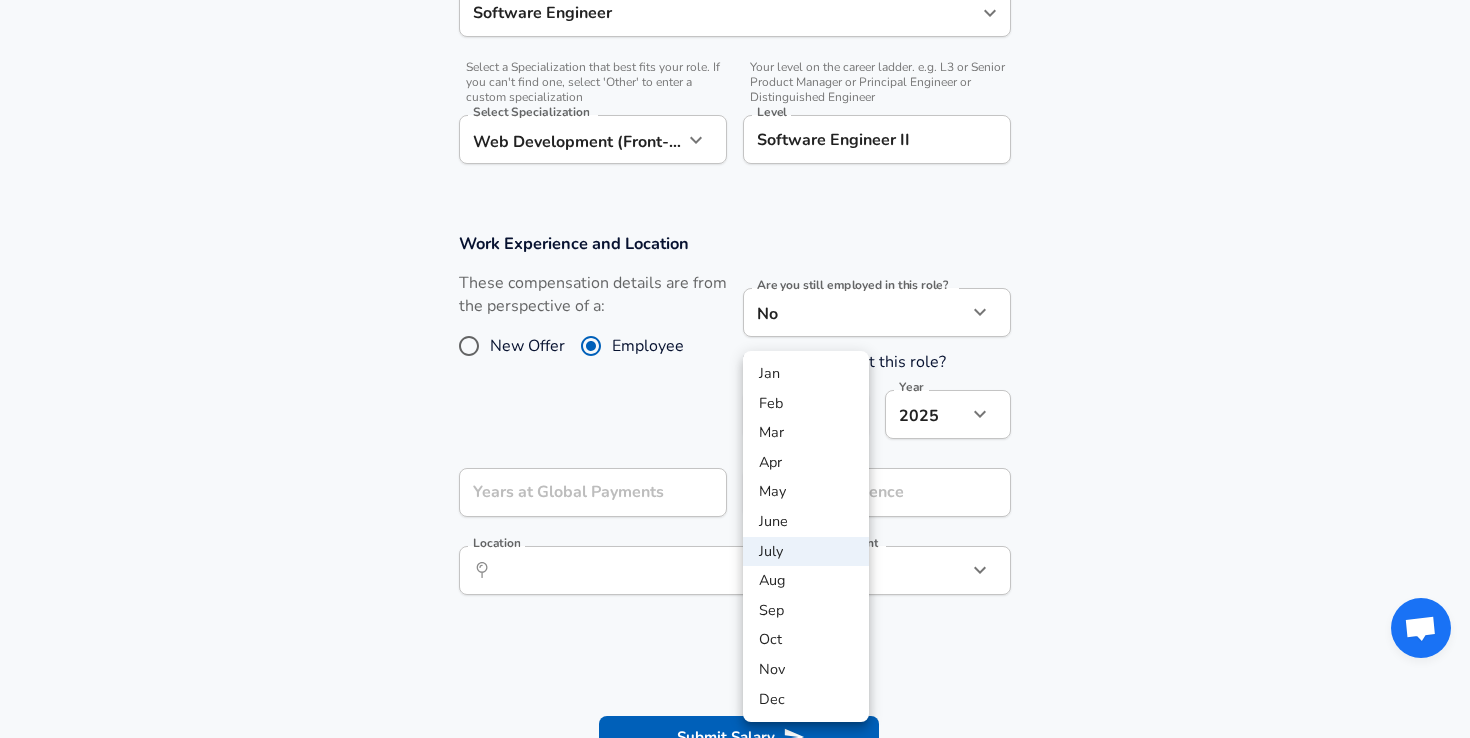 drag, startPoint x: 793, startPoint y: 529, endPoint x: 988, endPoint y: 374, distance: 249.09837 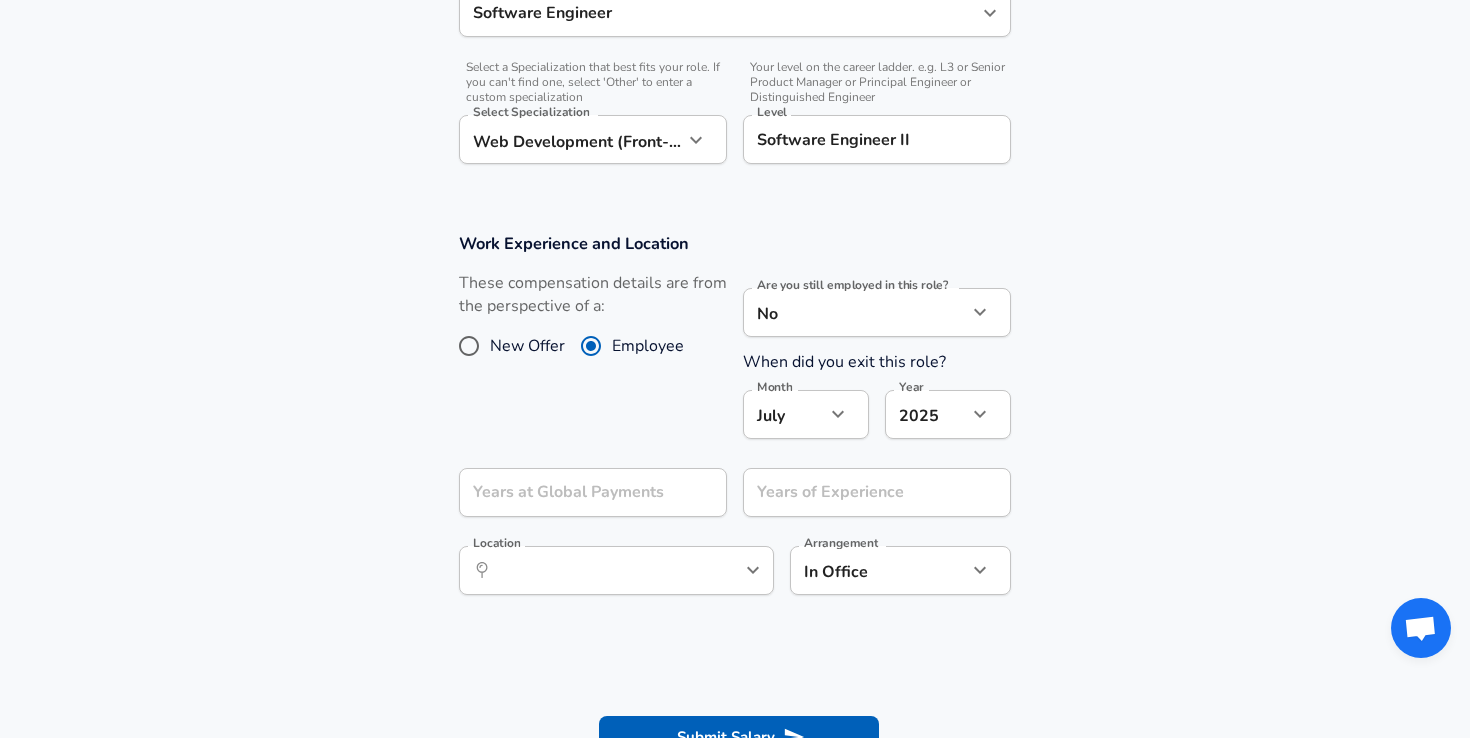 click on "Restart Add Your Salary Upload your offer letter   to verify your submission Enhance Privacy and Anonymity No Automatically hides specific fields until there are enough submissions to safely display the full details.   More Details Based on your submission and the data points that we have already collected, we will automatically hide and anonymize specific fields if there aren't enough data points to remain sufficiently anonymous. Company & Title Information   Enter the company you received your offer from Company Global Payments Company   Select the title that closest resembles your official title. This should be similar to the title that was present on your offer letter. Title Software Engineer Title Job Family Software Engineer Job Family   Select a Specialization that best fits your role. If you can't find one, select 'Other' to enter a custom specialization Select Specialization Web Development (Front-End) Web Development (Front-End) Select Specialization   Level Software Engineer II Level New Offer No 7" at bounding box center [735, -276] 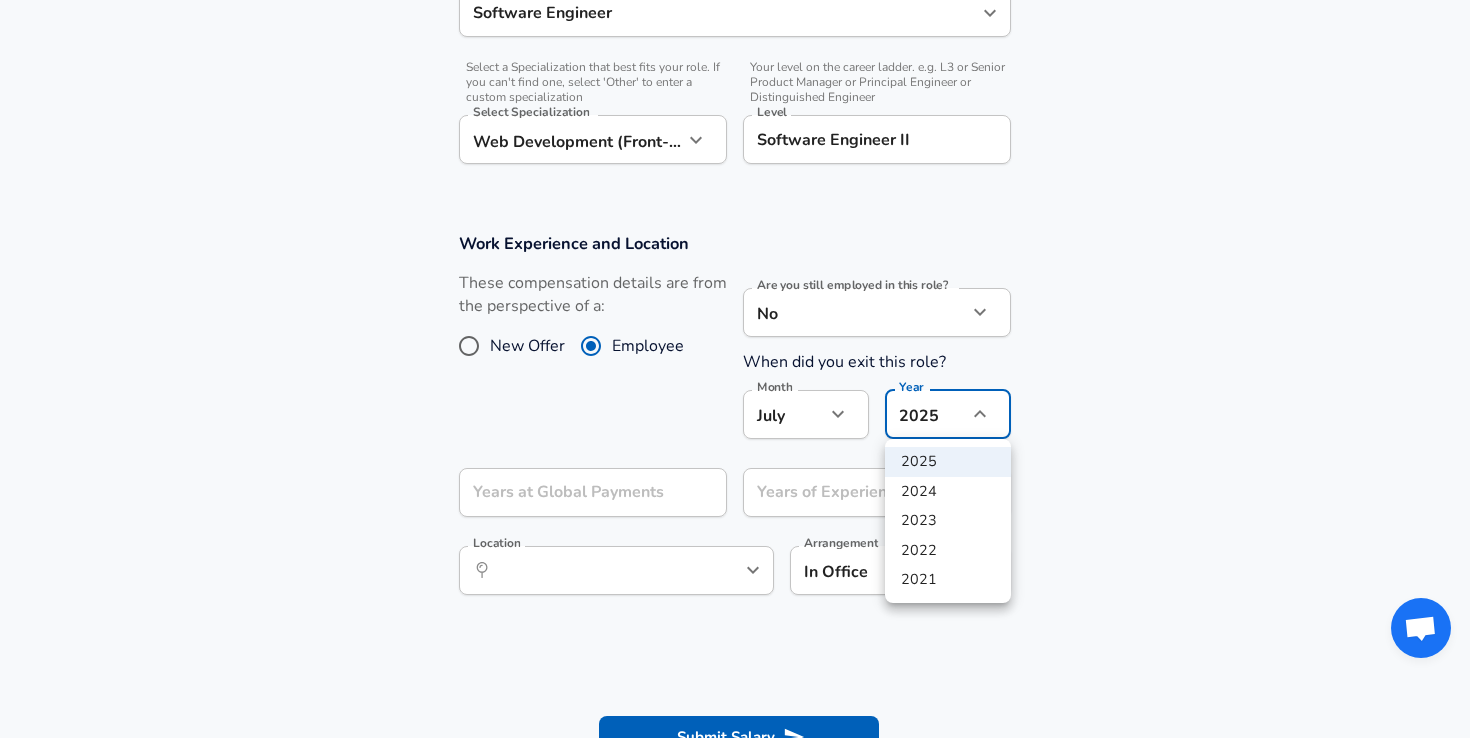 click on "2024" at bounding box center (948, 492) 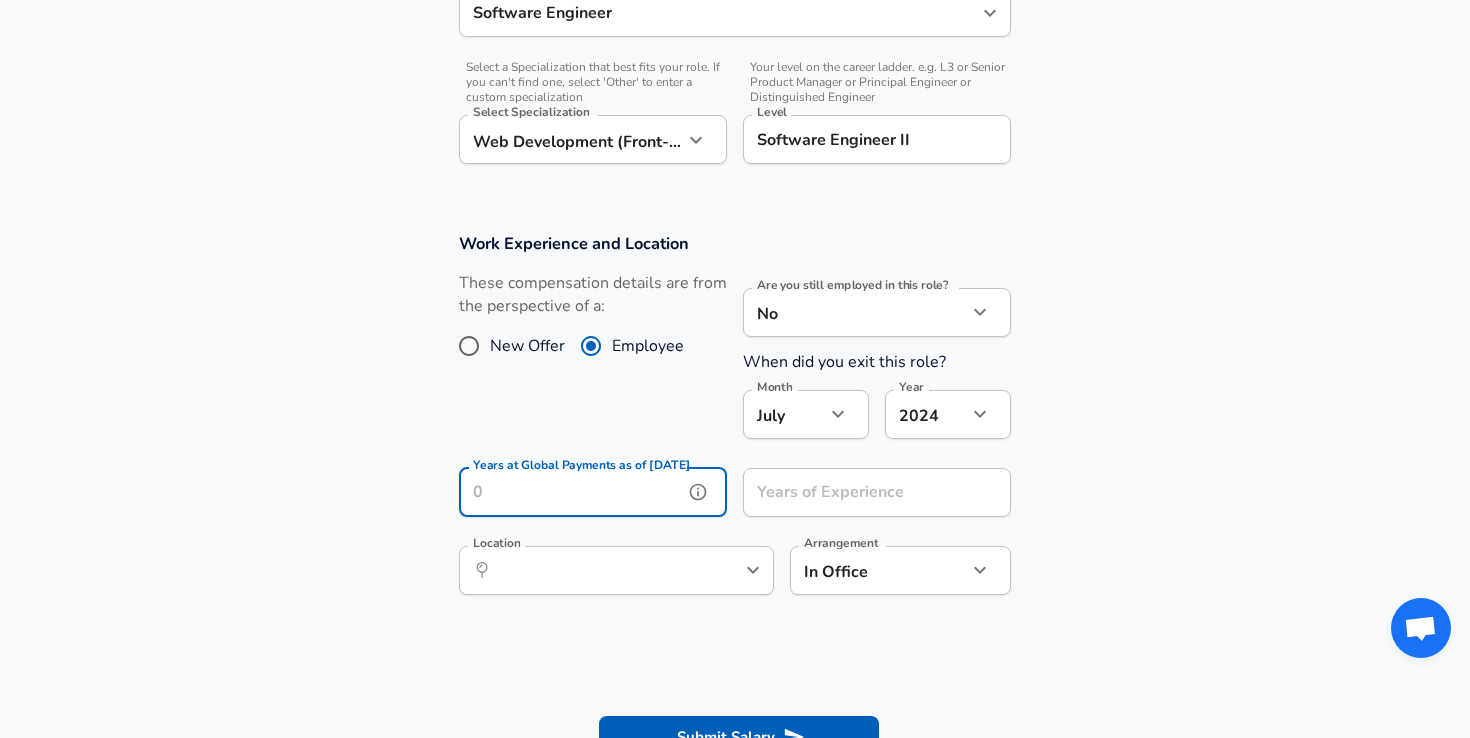 click on "Years at Global Payments as of [DATE]" at bounding box center (571, 492) 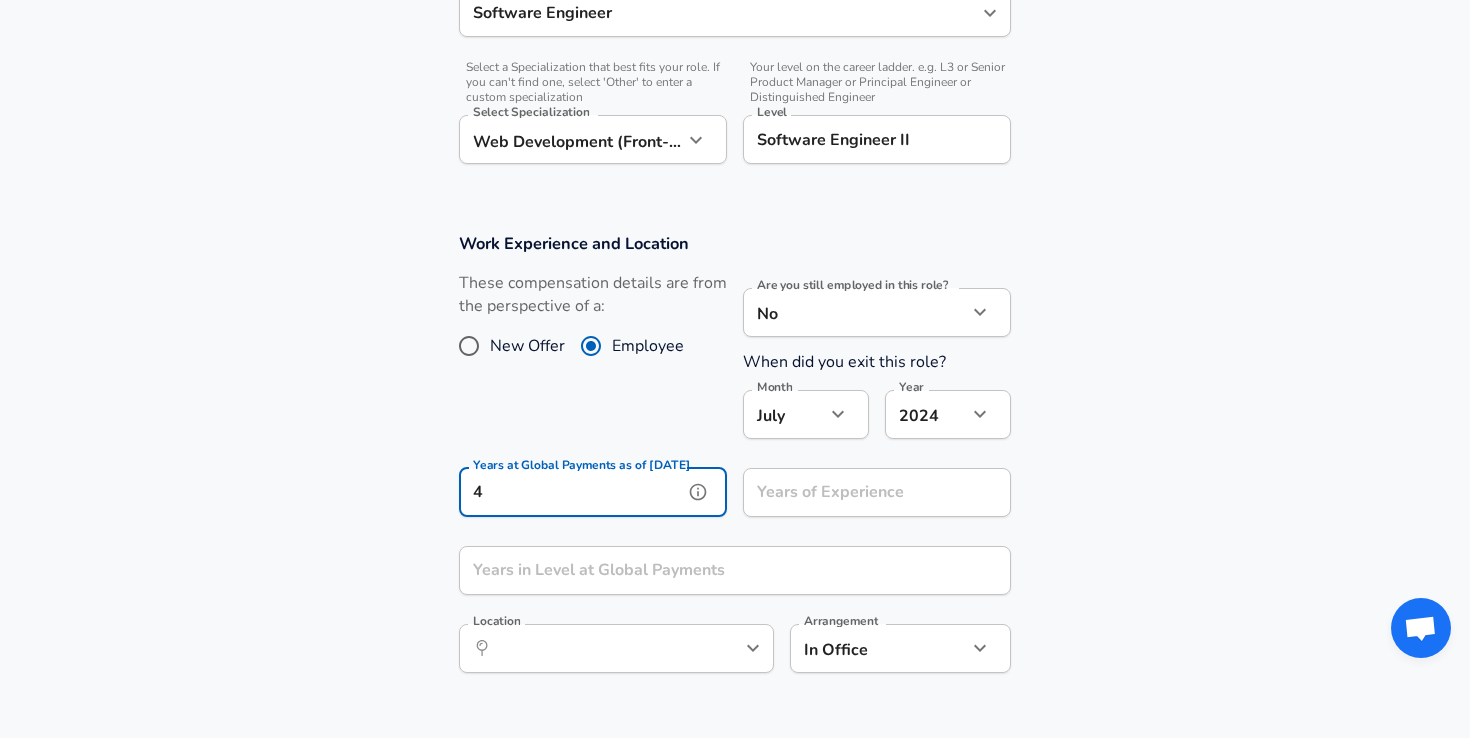 type on "4" 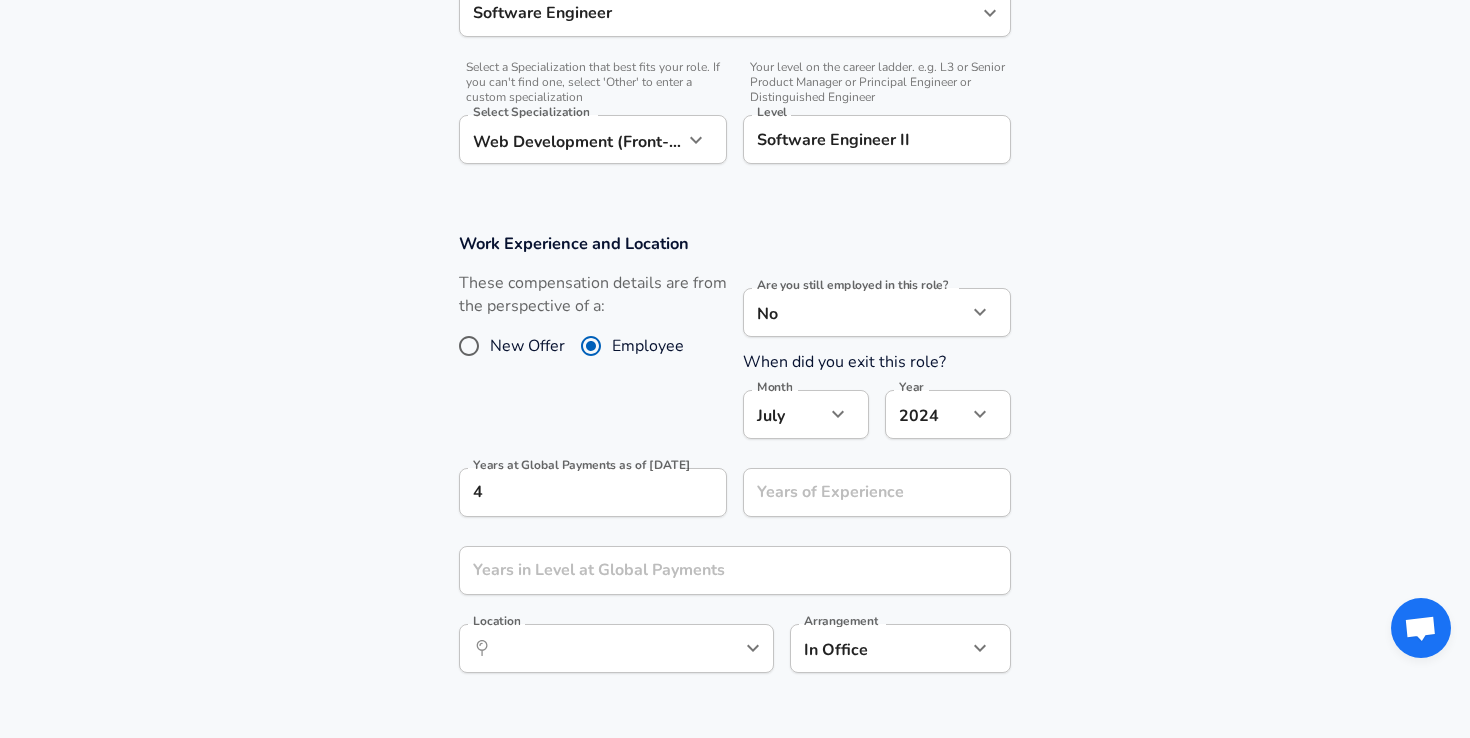 click on "Work Experience and Location These compensation details are from the perspective of a: New Offer Employee Are you still employed in this role? No no Are you still employed in this role? When did you exit this role? Month [DATE] Month Year [DATE] 2024 Year Years at Global Payments as of [DATE] 4 Years at Global Payments as of [DATE] Years of Experience Years of Experience Years in Level at Global Payments Years in Level at Global Payments Location ​ Location Arrangement In Office office Arrangement" at bounding box center [735, 463] 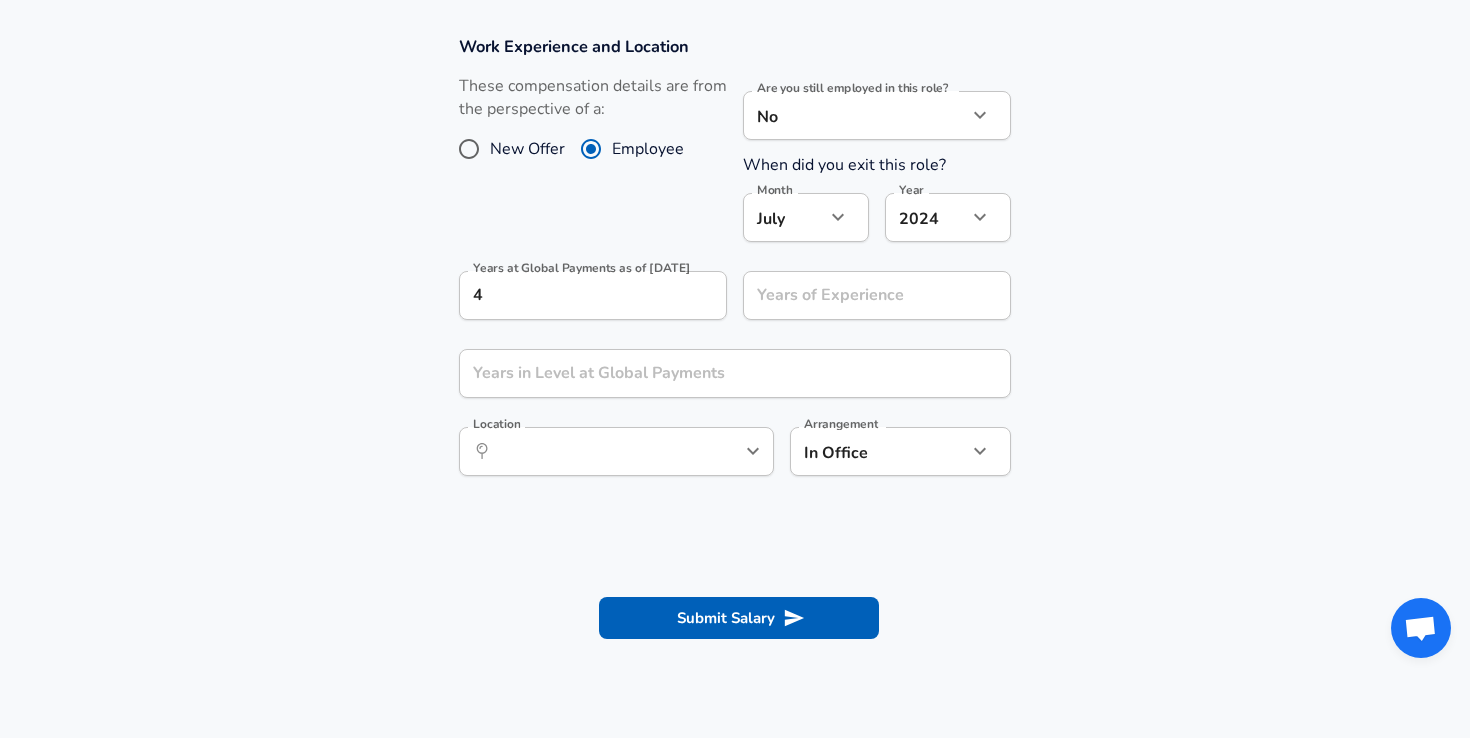 scroll, scrollTop: 852, scrollLeft: 0, axis: vertical 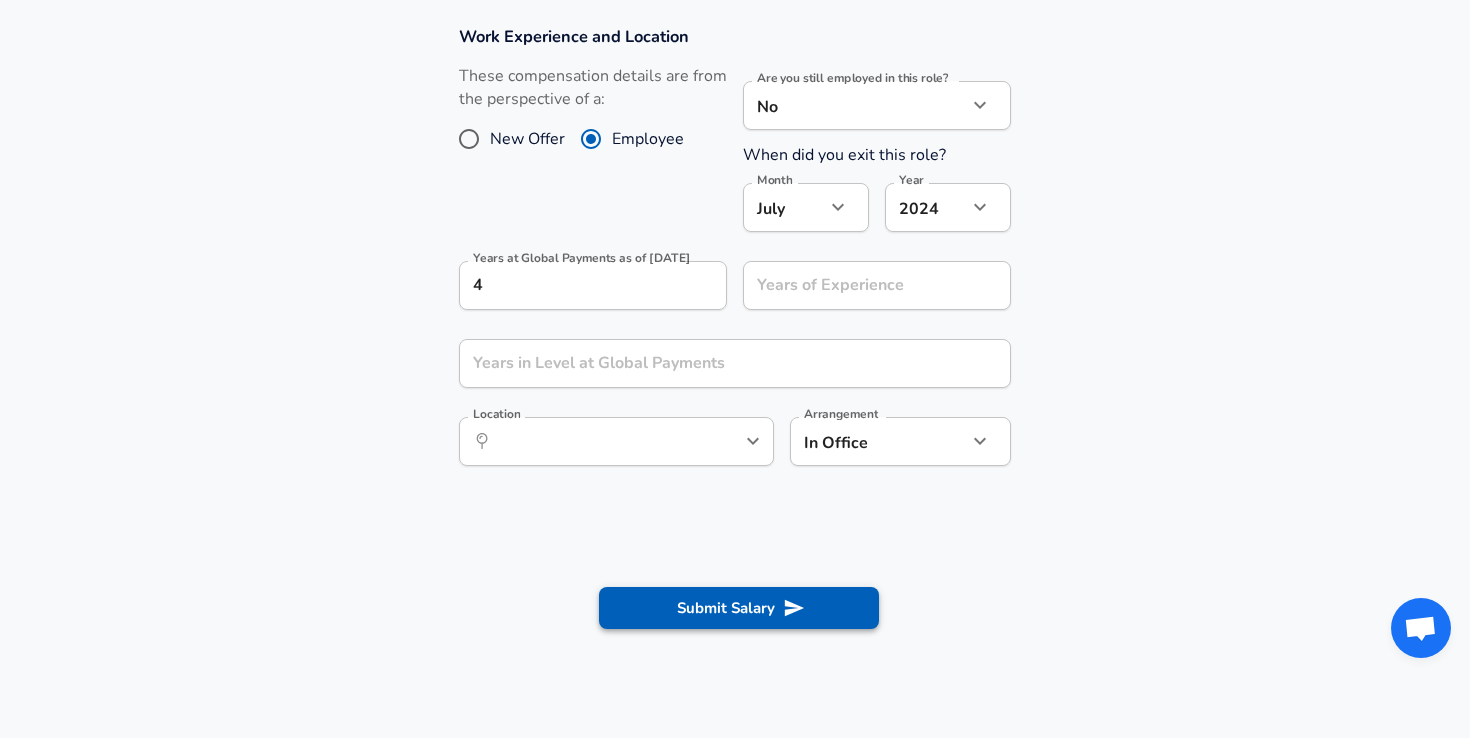 click on "Submit Salary" at bounding box center [739, 608] 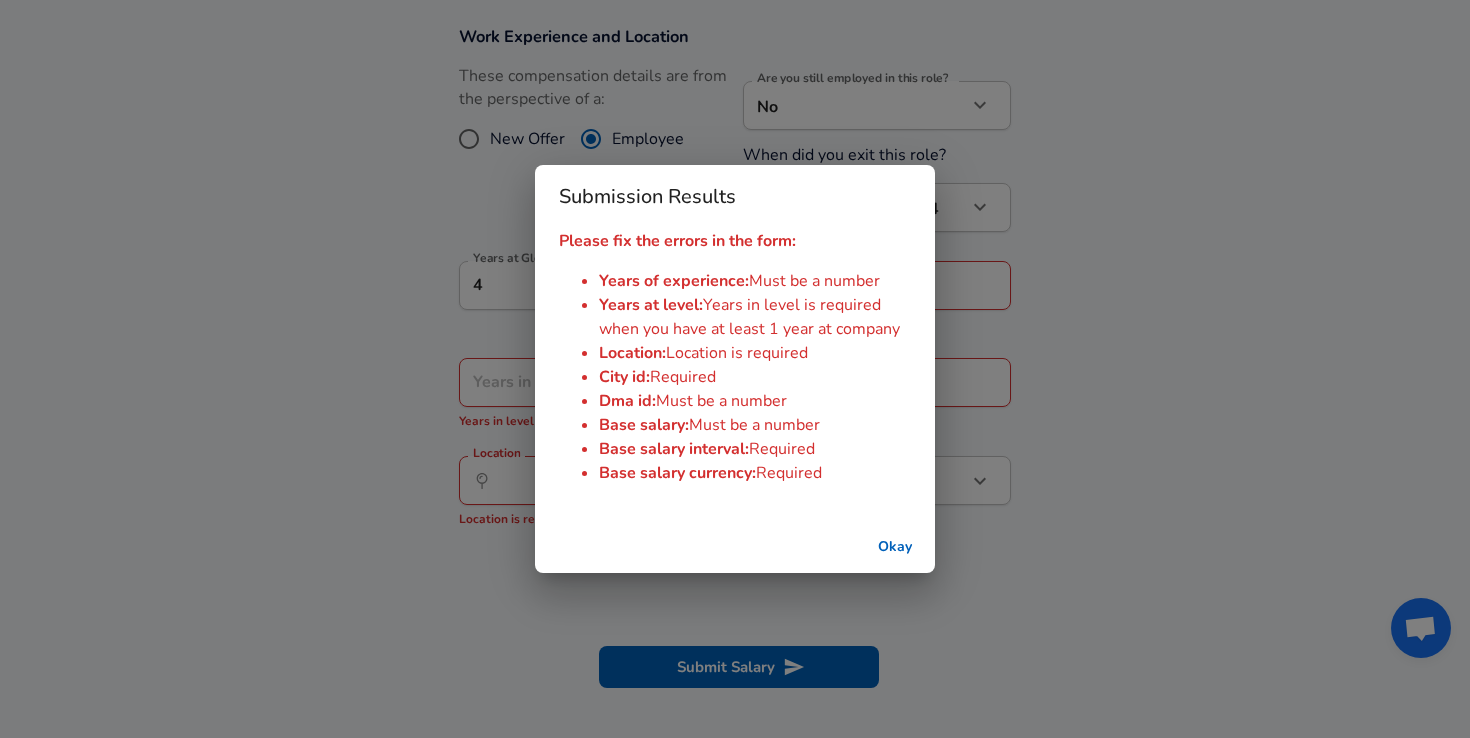 click on "Okay" at bounding box center (895, 547) 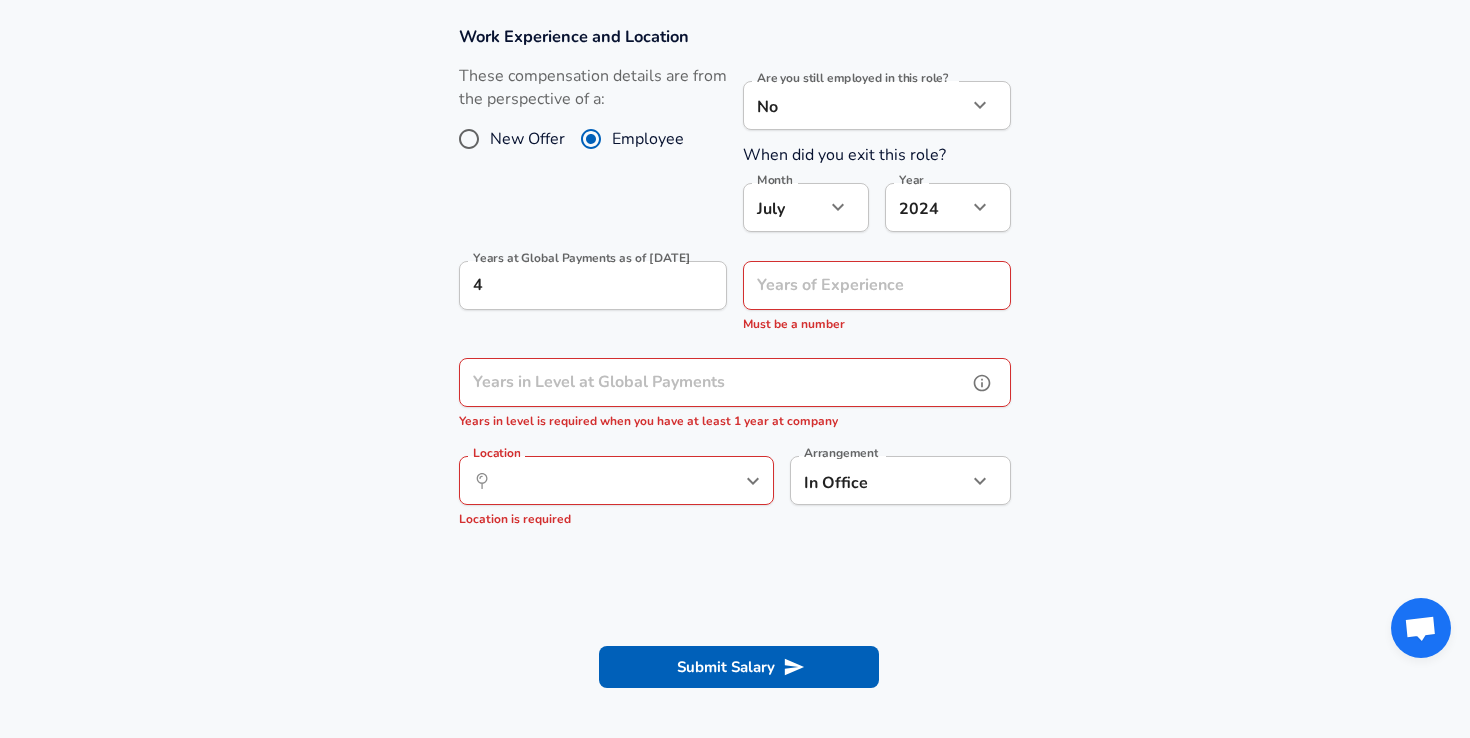 click on "Years in Level at Global Payments" at bounding box center [713, 382] 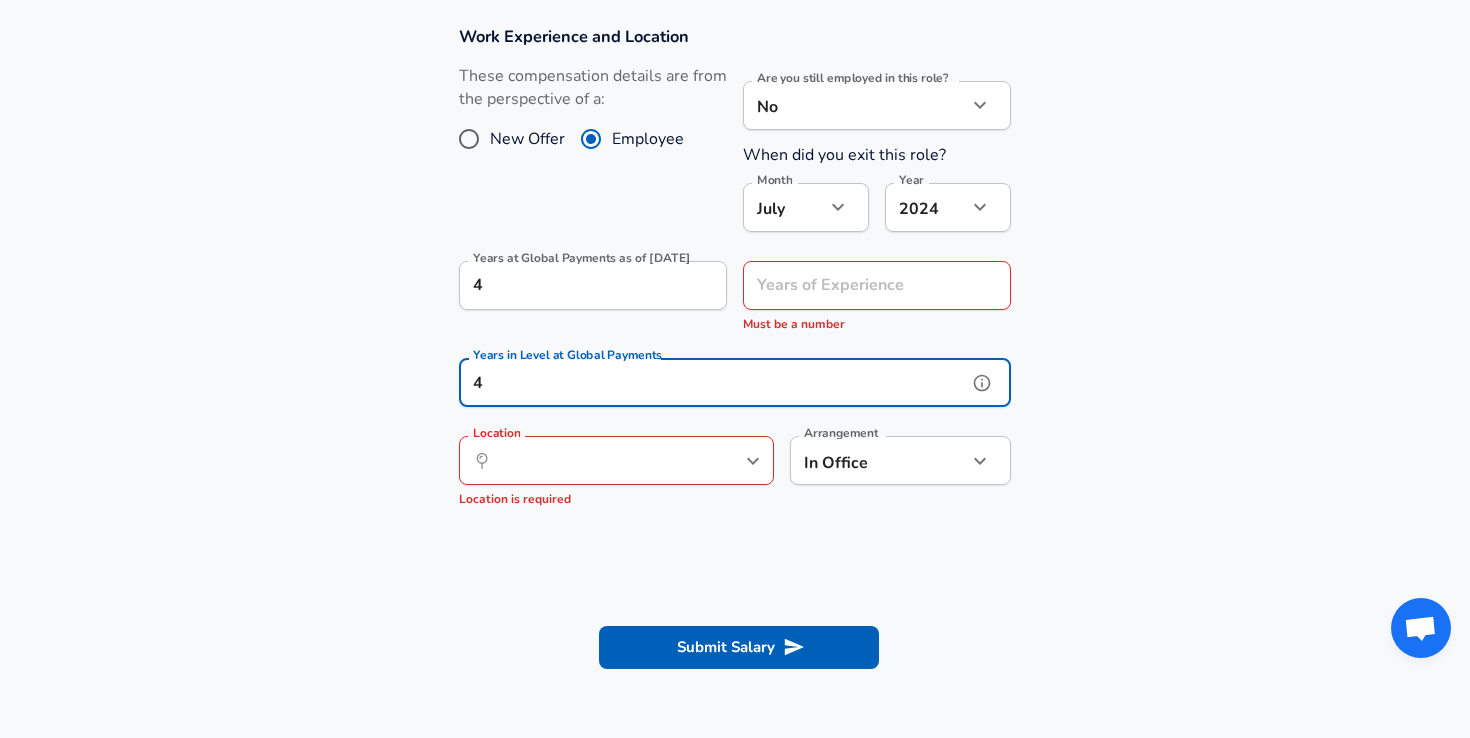 type on "4" 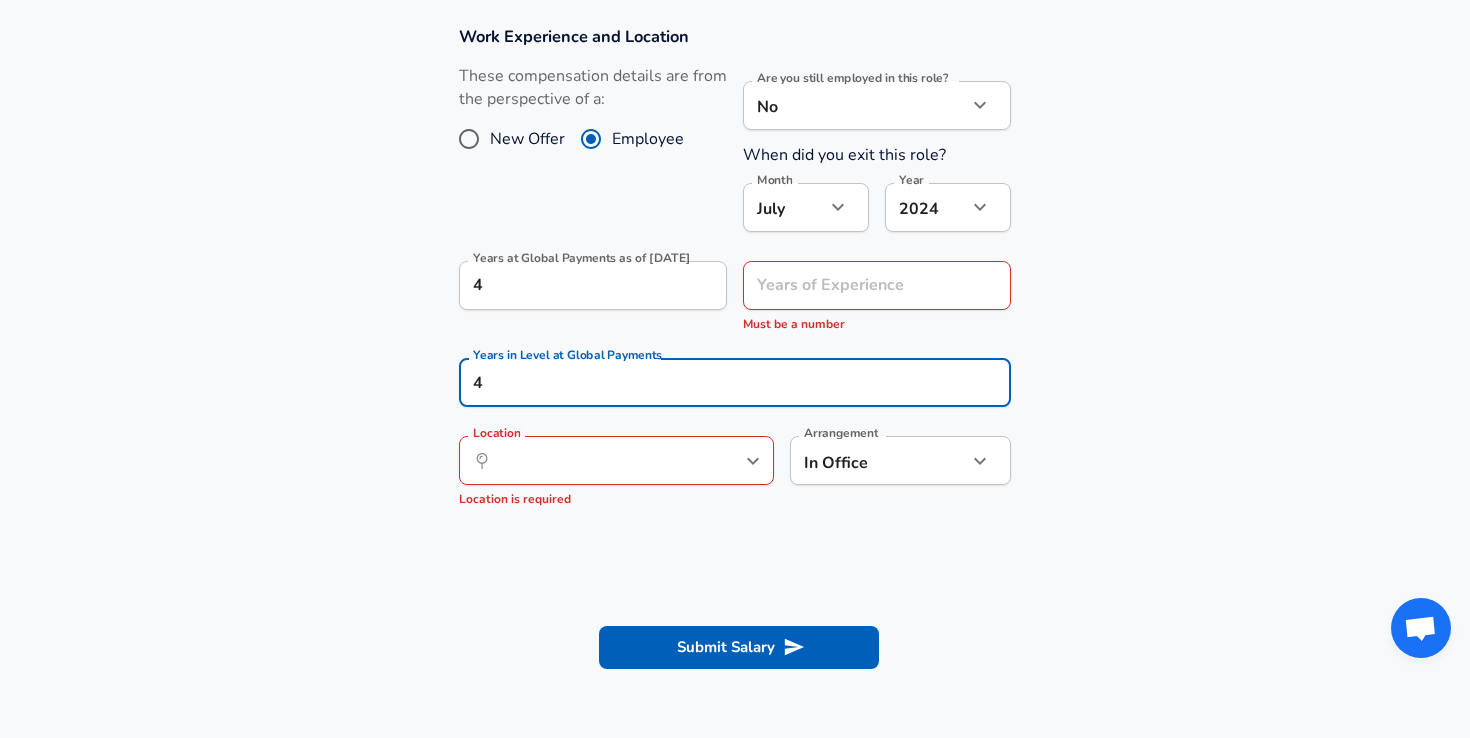 click on "Work Experience and Location These compensation details are from the perspective of a: New Offer Employee Are you still employed in this role? No no Are you still employed in this role? When did you exit this role? Month [DATE] Month Year [DATE] 2024 Year Years at Global Payments as of [DATE] 4 Years at Global Payments as of [DATE] Years of Experience Years of Experience Must be a number Years in Level at Global Payments 4 Years in Level at Global Payments Location ​ Location Location is required Arrangement In Office office Arrangement" at bounding box center [735, 276] 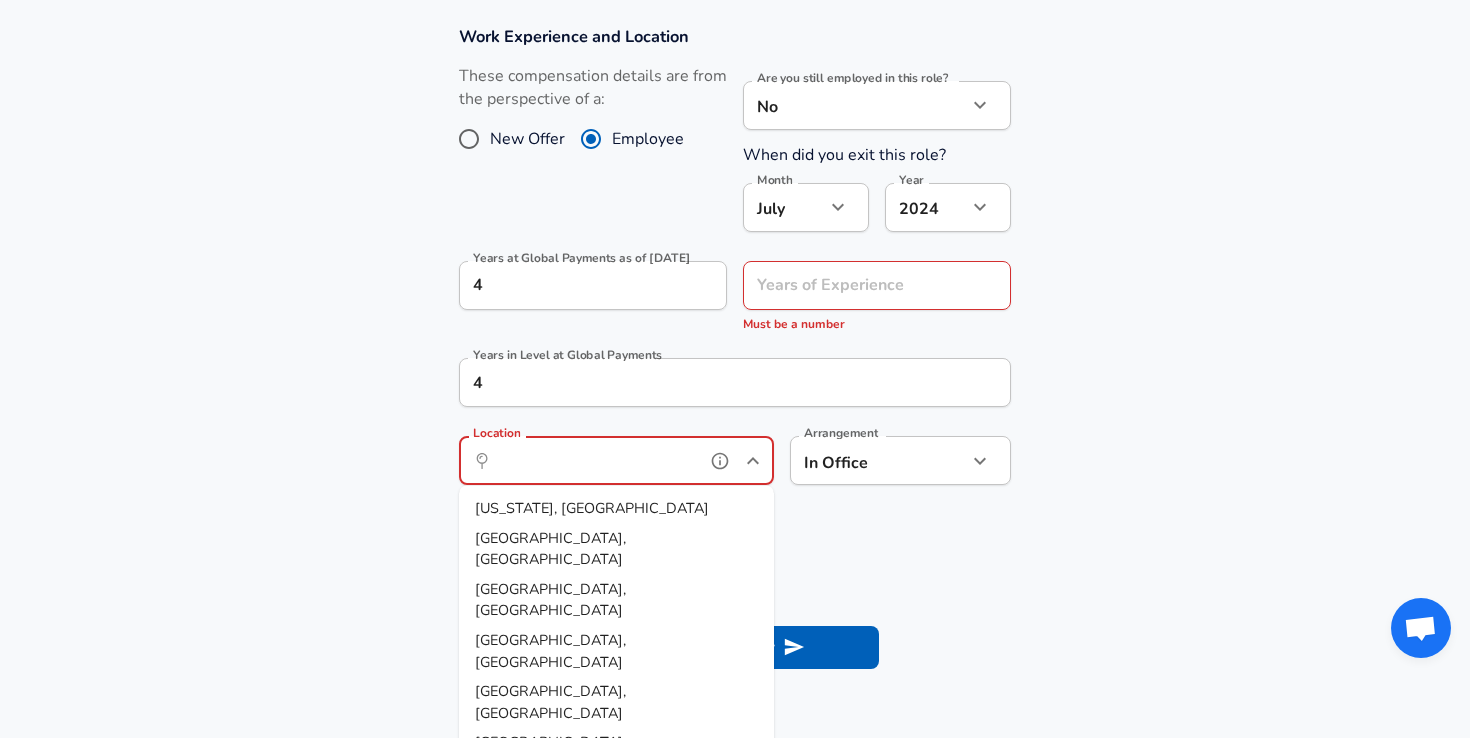 click on "Location" at bounding box center (594, 460) 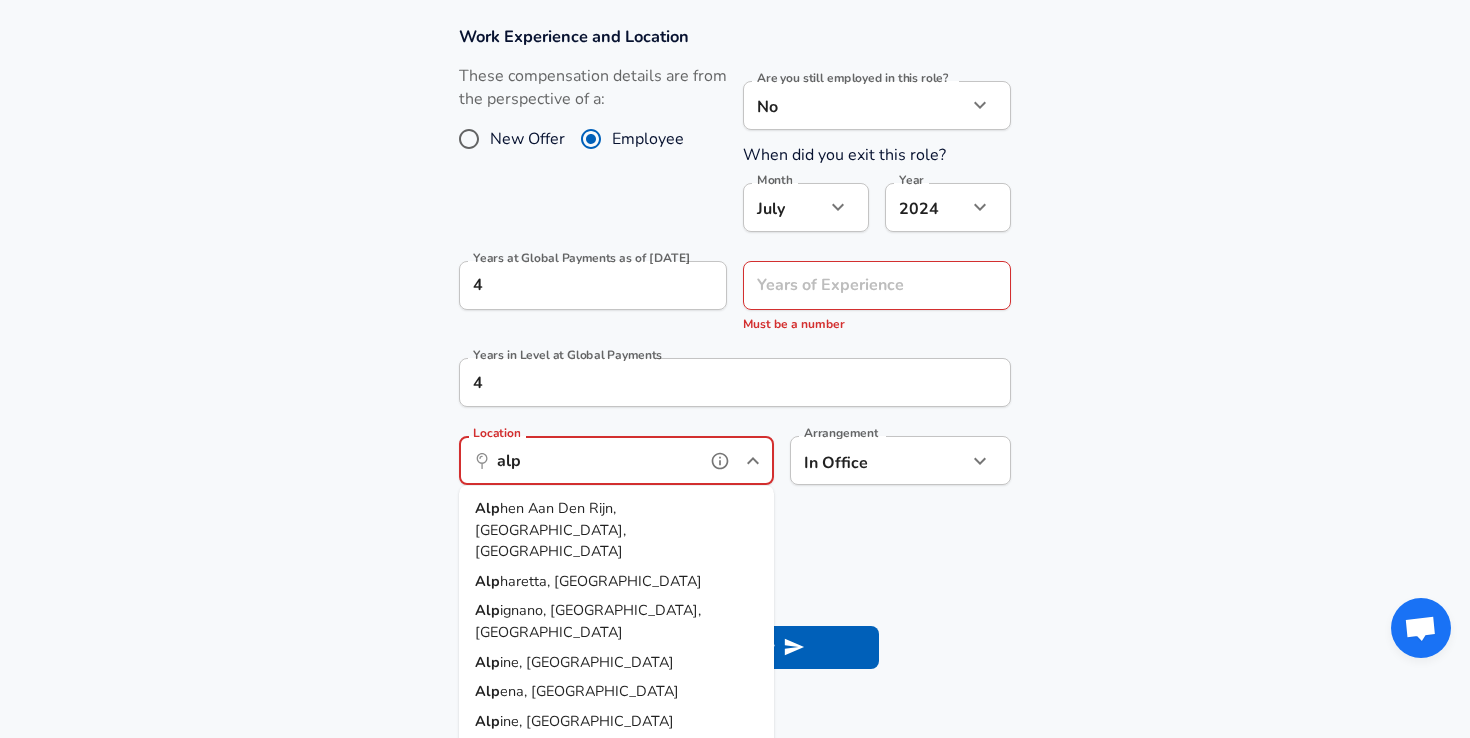 click on "haretta, [GEOGRAPHIC_DATA]" at bounding box center (601, 580) 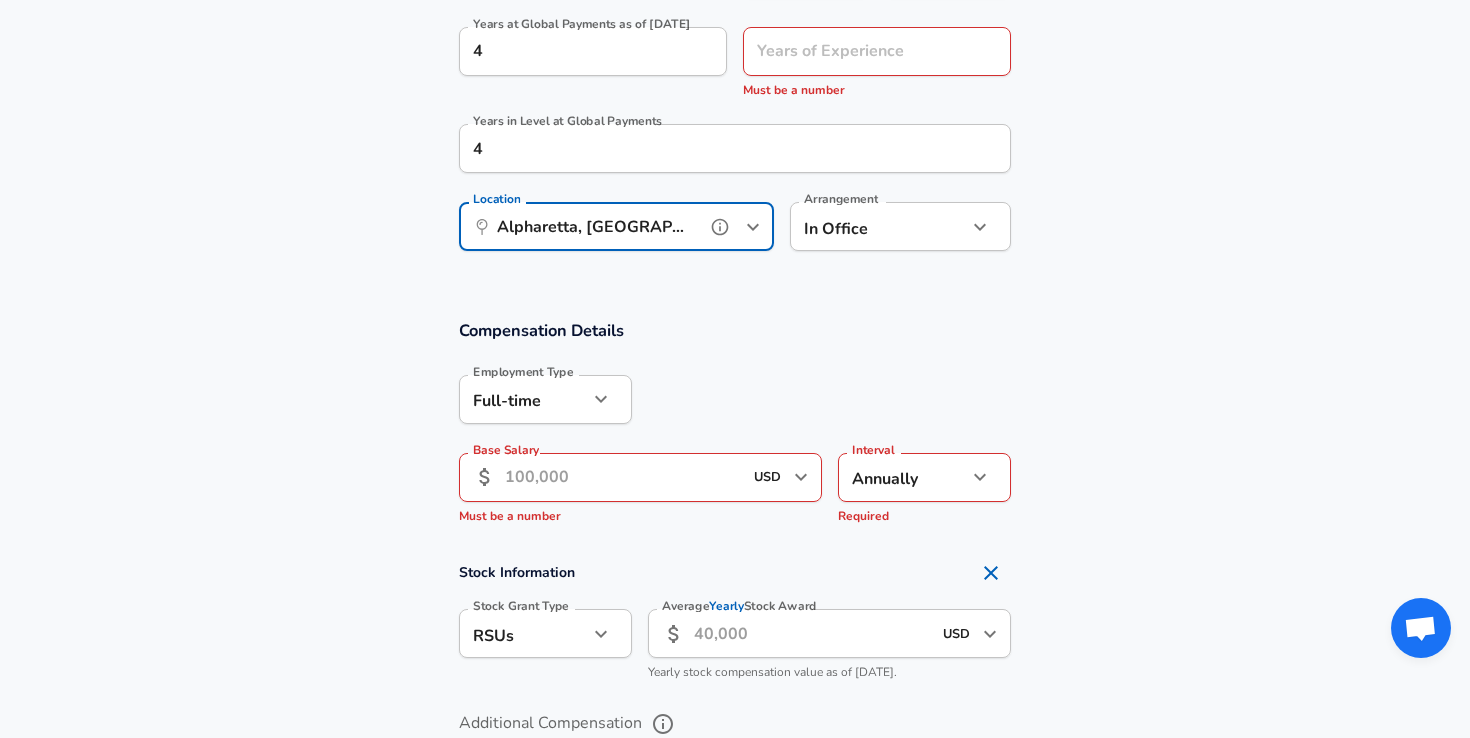 scroll, scrollTop: 1142, scrollLeft: 0, axis: vertical 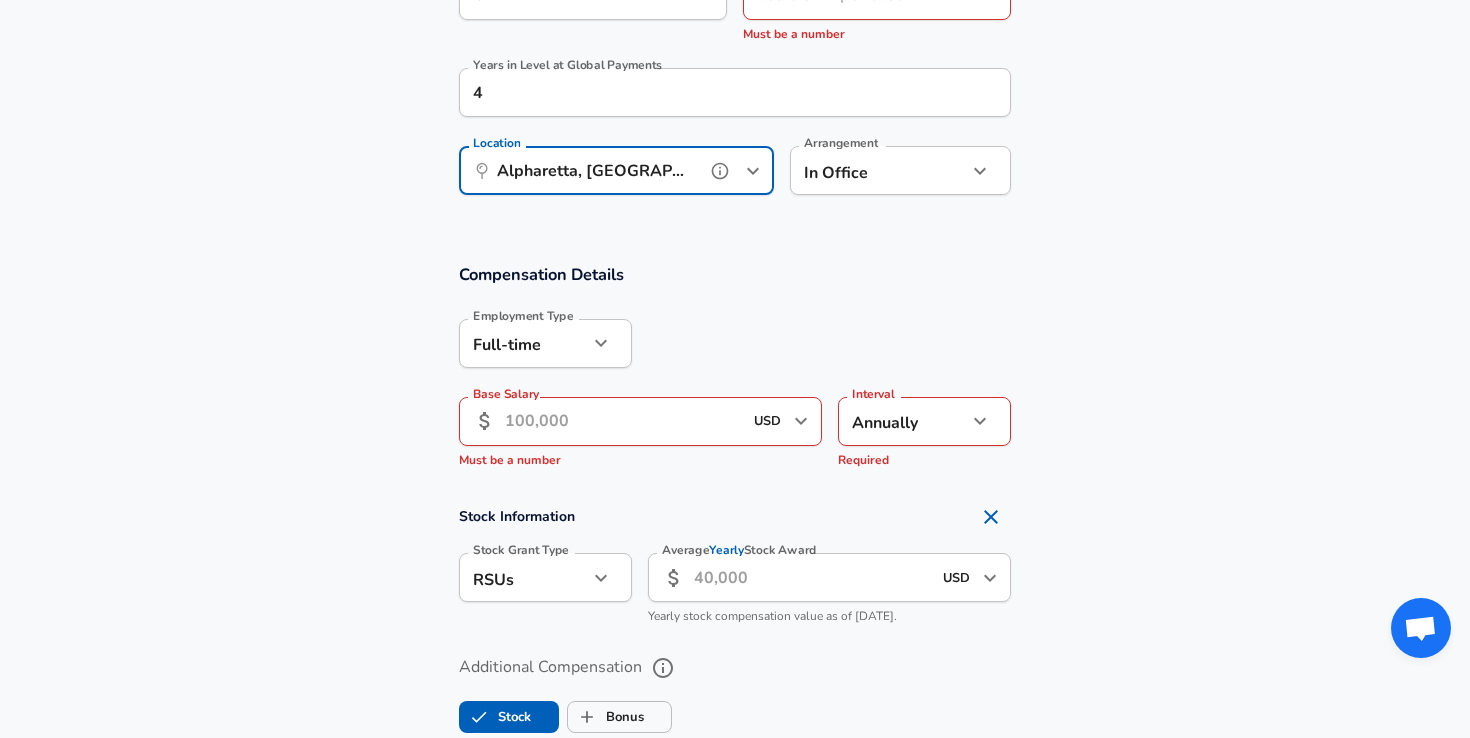 type on "Alpharetta, [GEOGRAPHIC_DATA]" 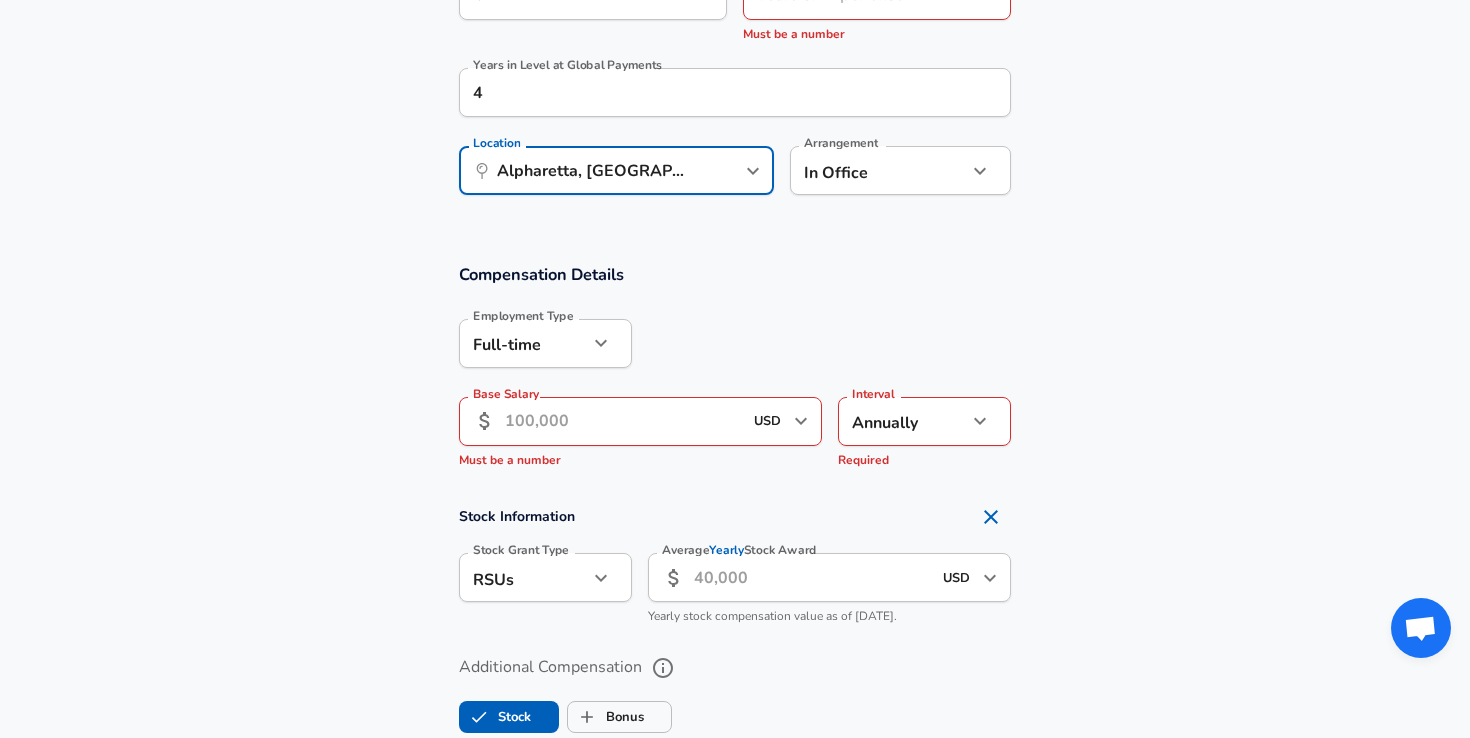 click on "Base Salary" at bounding box center [623, 421] 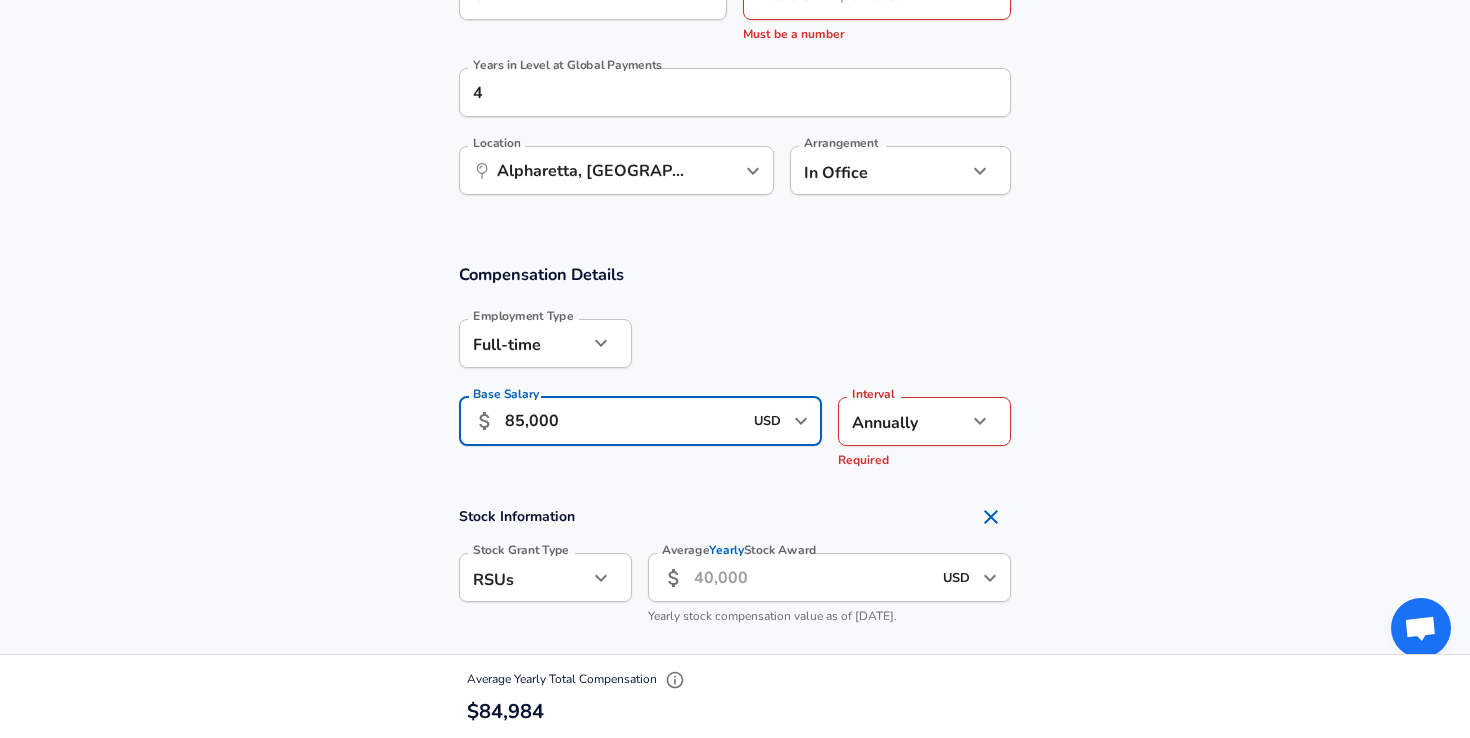 type on "85,000" 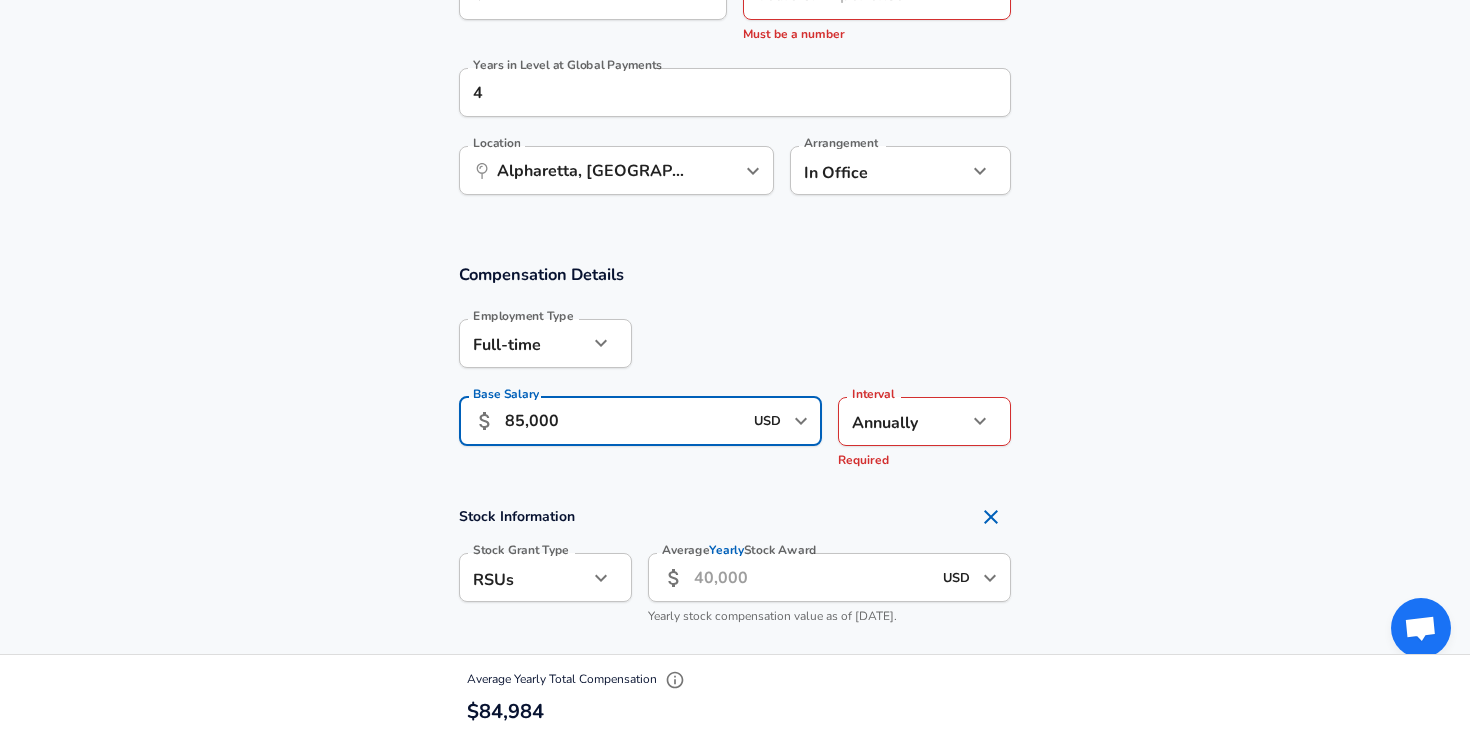 click on "Restart Add Your Salary Upload your offer letter   to verify your submission Enhance Privacy and Anonymity No Automatically hides specific fields until there are enough submissions to safely display the full details.   More Details Based on your submission and the data points that we have already collected, we will automatically hide and anonymize specific fields if there aren't enough data points to remain sufficiently anonymous. Company & Title Information   Enter the company you received your offer from Company Global Payments Company   Select the title that closest resembles your official title. This should be similar to the title that was present on your offer letter. Title Software Engineer Title Job Family Software Engineer Job Family   Select a Specialization that best fits your role. If you can't find one, select 'Other' to enter a custom specialization Select Specialization Web Development (Front-End) Web Development (Front-End) Select Specialization   Level Software Engineer II Level New Offer No 7" at bounding box center [735, -773] 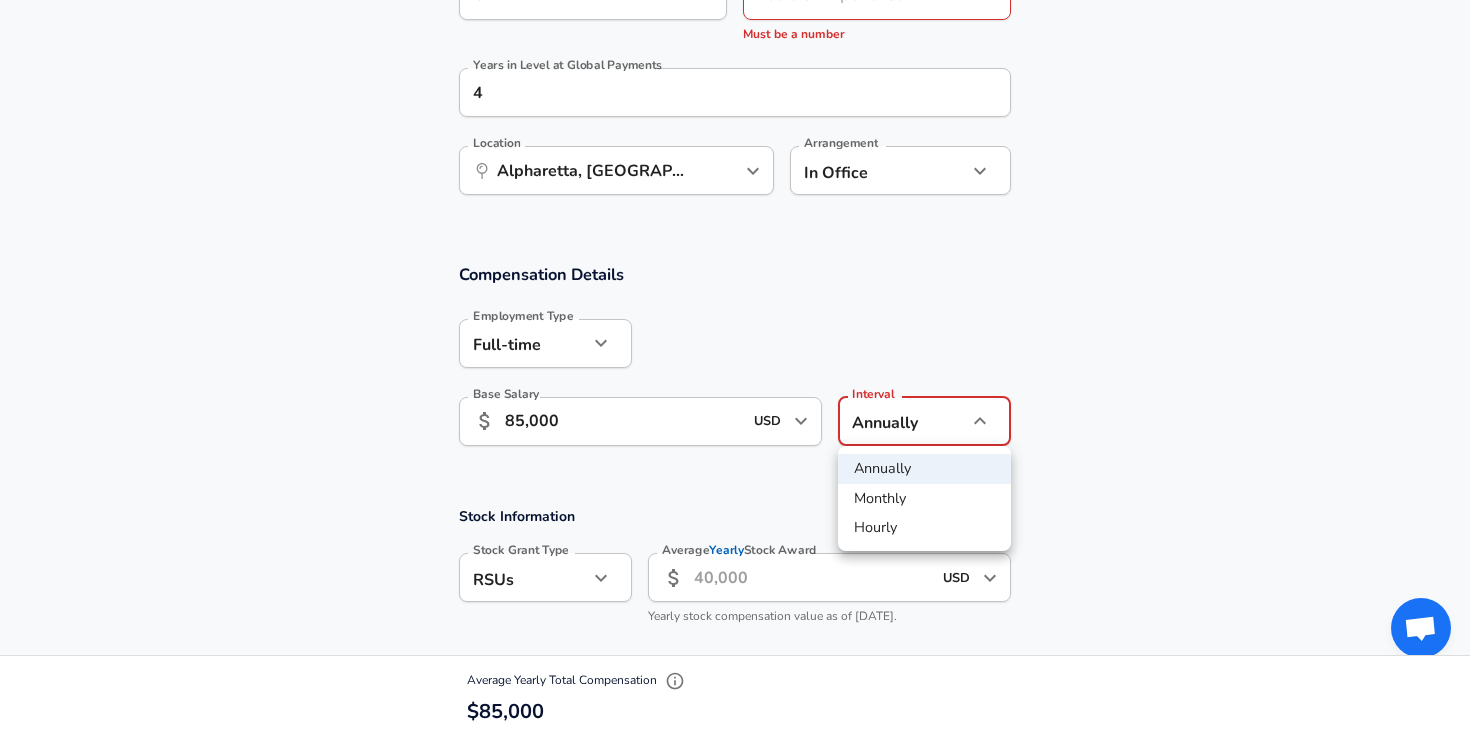 click on "Annually" at bounding box center (924, 469) 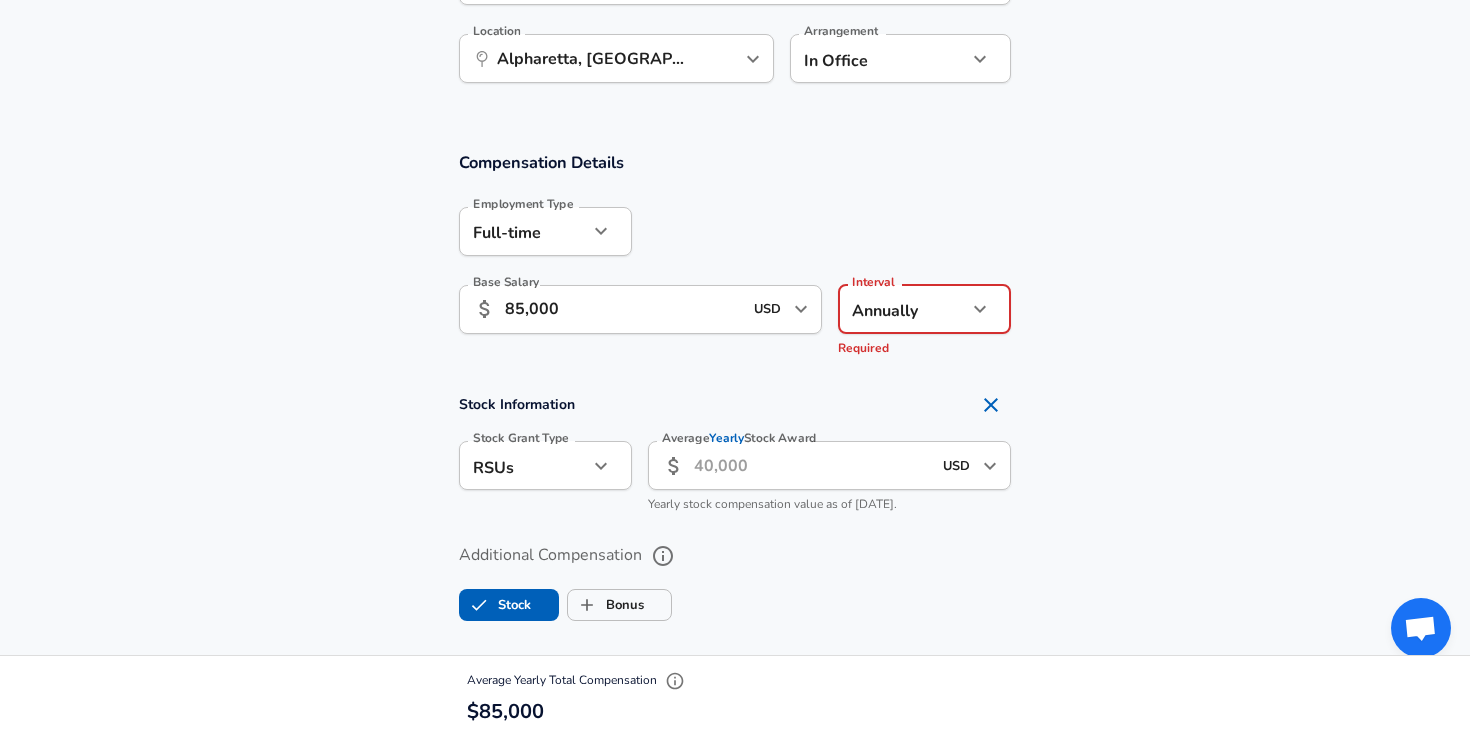 scroll, scrollTop: 1264, scrollLeft: 0, axis: vertical 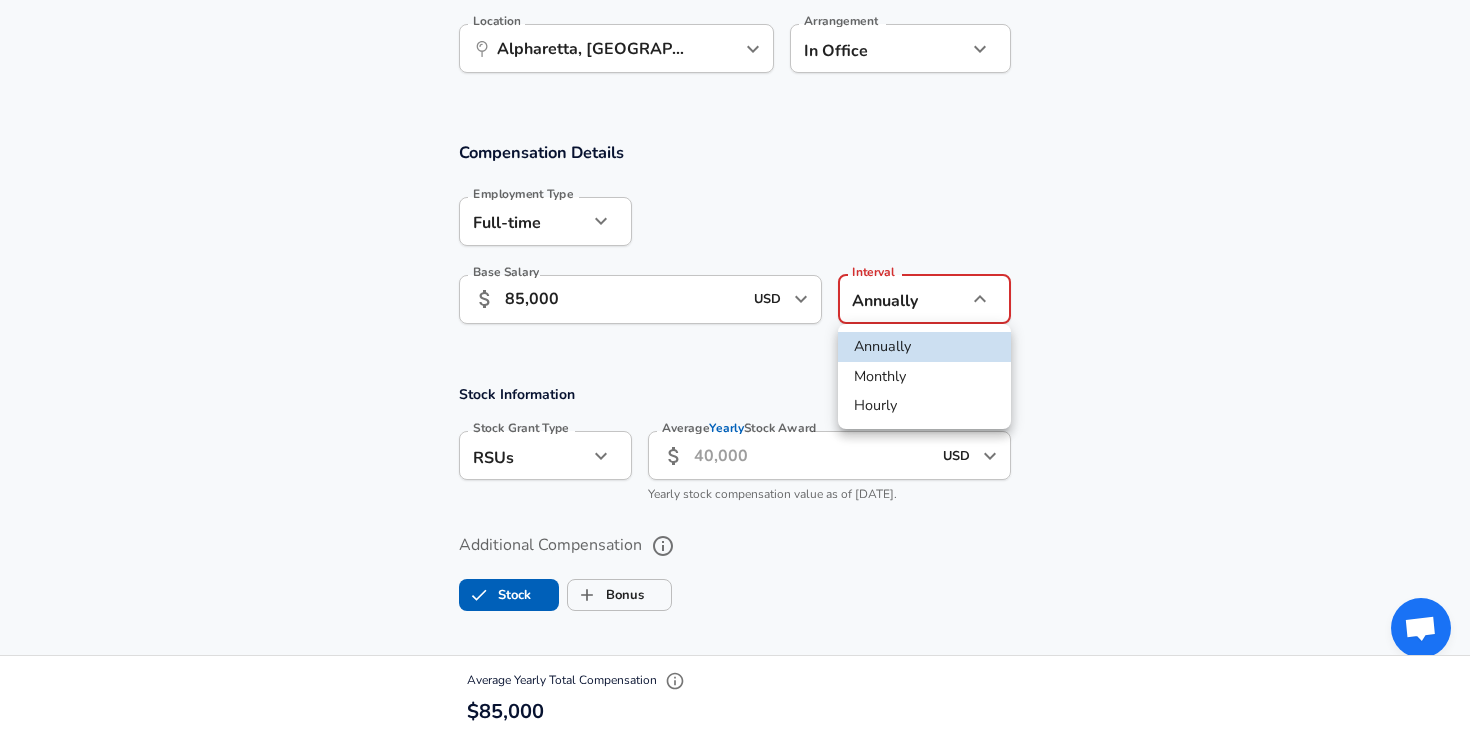 click on "Restart Add Your Salary Upload your offer letter   to verify your submission Enhance Privacy and Anonymity No Automatically hides specific fields until there are enough submissions to safely display the full details.   More Details Based on your submission and the data points that we have already collected, we will automatically hide and anonymize specific fields if there aren't enough data points to remain sufficiently anonymous. Company & Title Information   Enter the company you received your offer from Company Global Payments Company   Select the title that closest resembles your official title. This should be similar to the title that was present on your offer letter. Title Software Engineer Title Job Family Software Engineer Job Family   Select a Specialization that best fits your role. If you can't find one, select 'Other' to enter a custom specialization Select Specialization Web Development (Front-End) Web Development (Front-End) Select Specialization   Level Software Engineer II Level New Offer No 7" at bounding box center (735, -895) 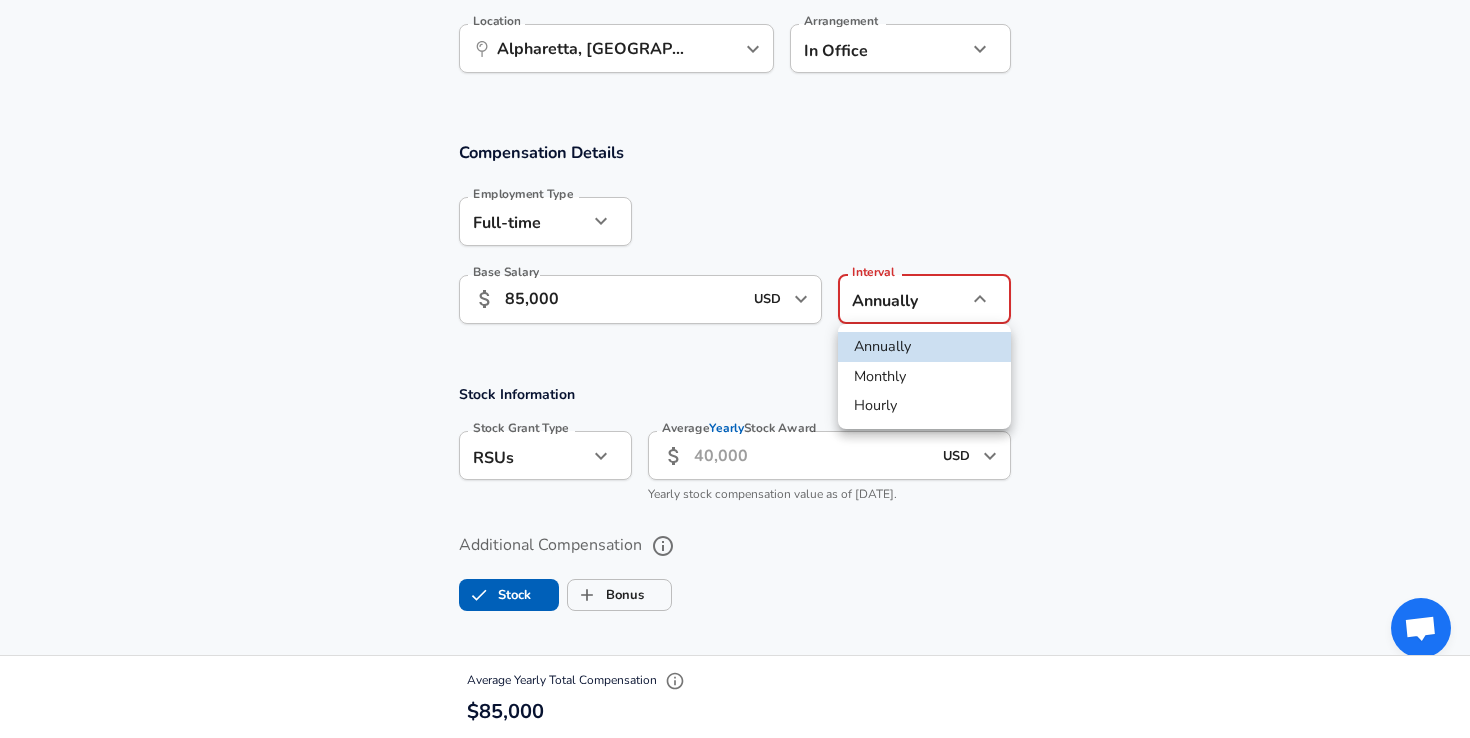 click on "Monthly" at bounding box center (924, 377) 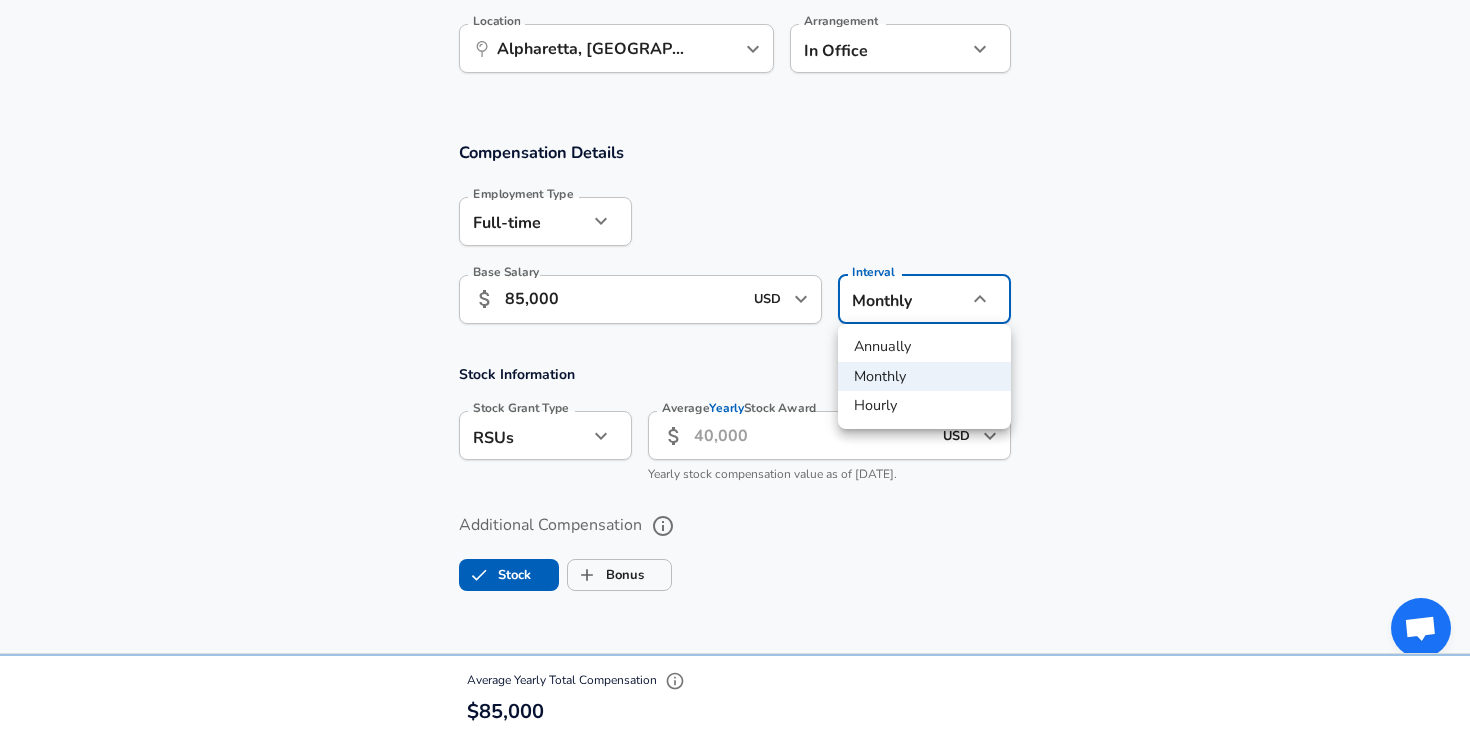 click on "Restart Add Your Salary Upload your offer letter   to verify your submission Enhance Privacy and Anonymity No Automatically hides specific fields until there are enough submissions to safely display the full details.   More Details Based on your submission and the data points that we have already collected, we will automatically hide and anonymize specific fields if there aren't enough data points to remain sufficiently anonymous. Company & Title Information   Enter the company you received your offer from Company Global Payments Company   Select the title that closest resembles your official title. This should be similar to the title that was present on your offer letter. Title Software Engineer Title Job Family Software Engineer Job Family   Select a Specialization that best fits your role. If you can't find one, select 'Other' to enter a custom specialization Select Specialization Web Development (Front-End) Web Development (Front-End) Select Specialization   Level Software Engineer II Level New Offer No 7" at bounding box center [735, -895] 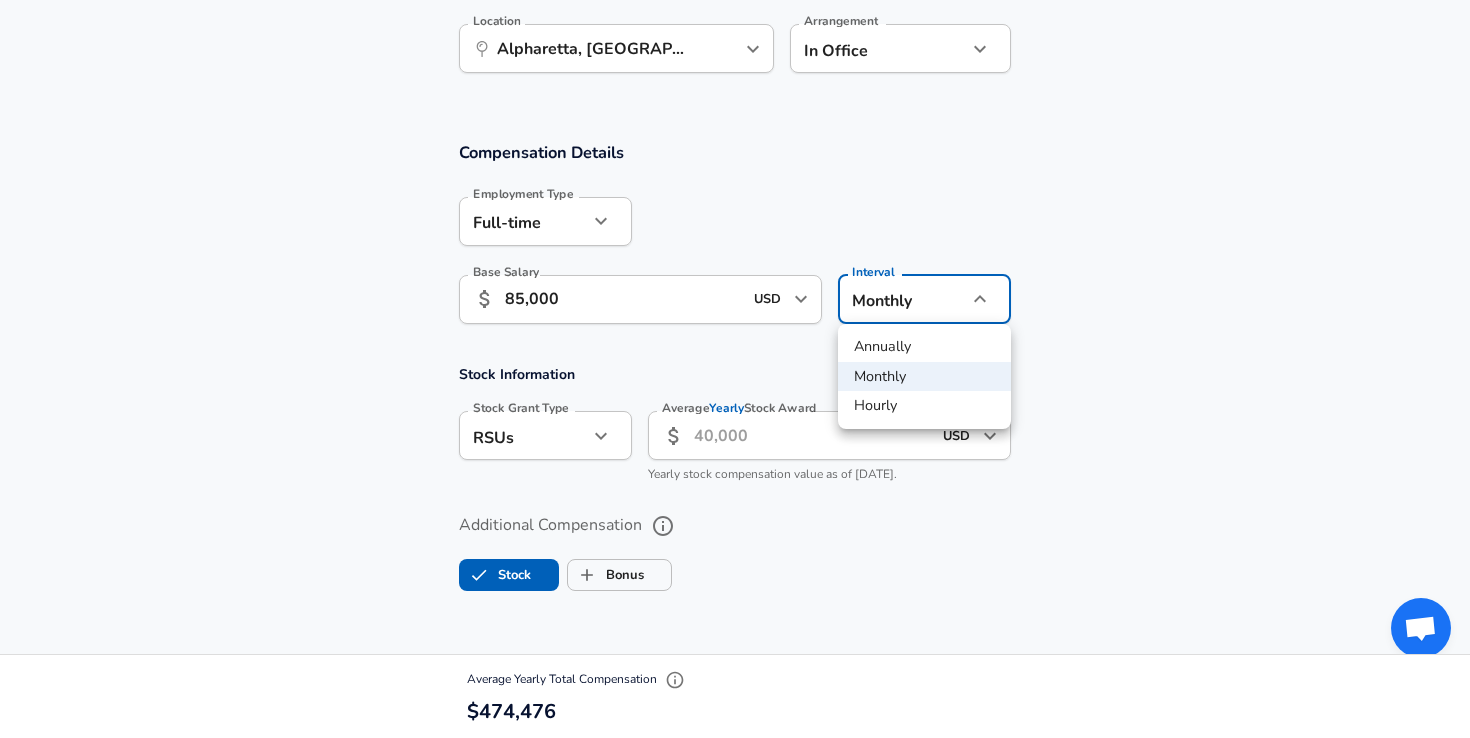 click on "Annually" at bounding box center (924, 347) 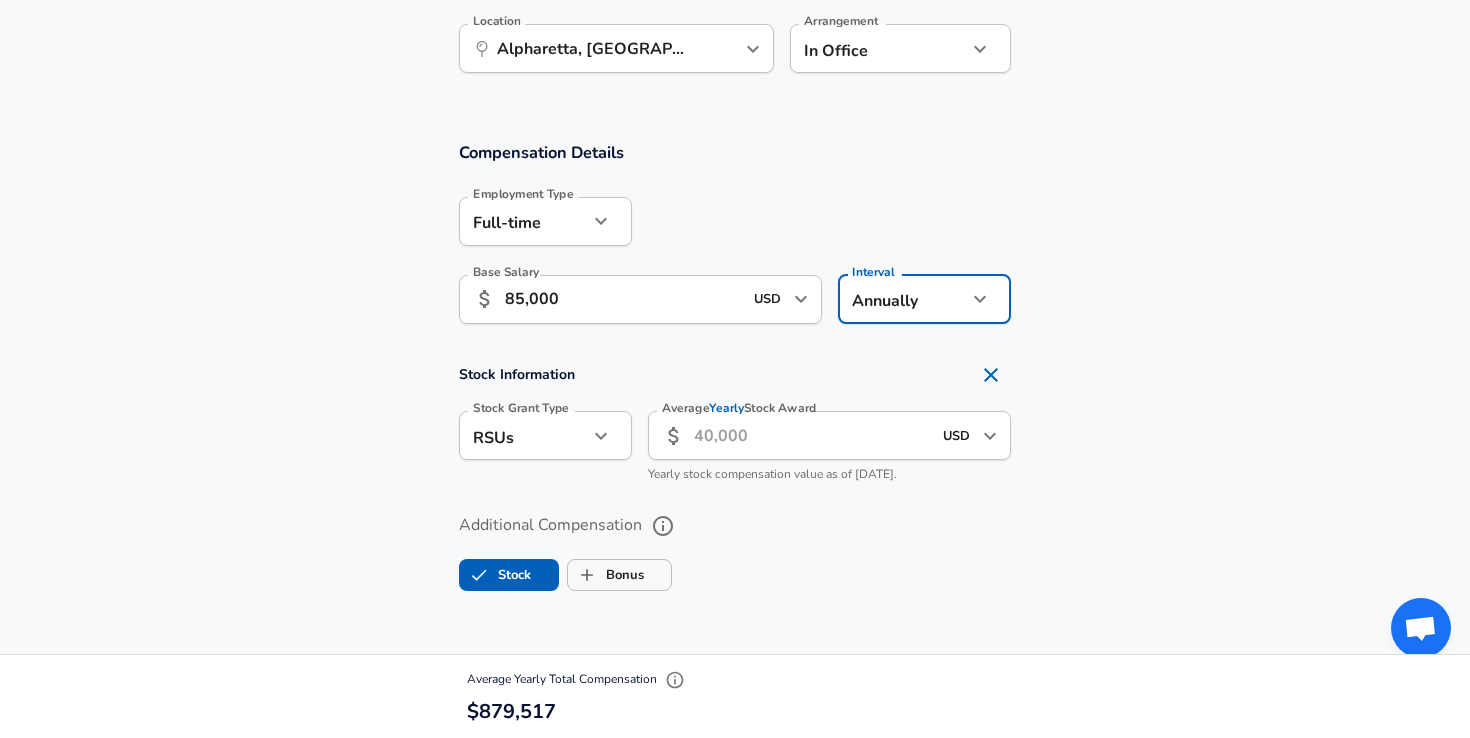 click on "Stock Information" at bounding box center (735, 375) 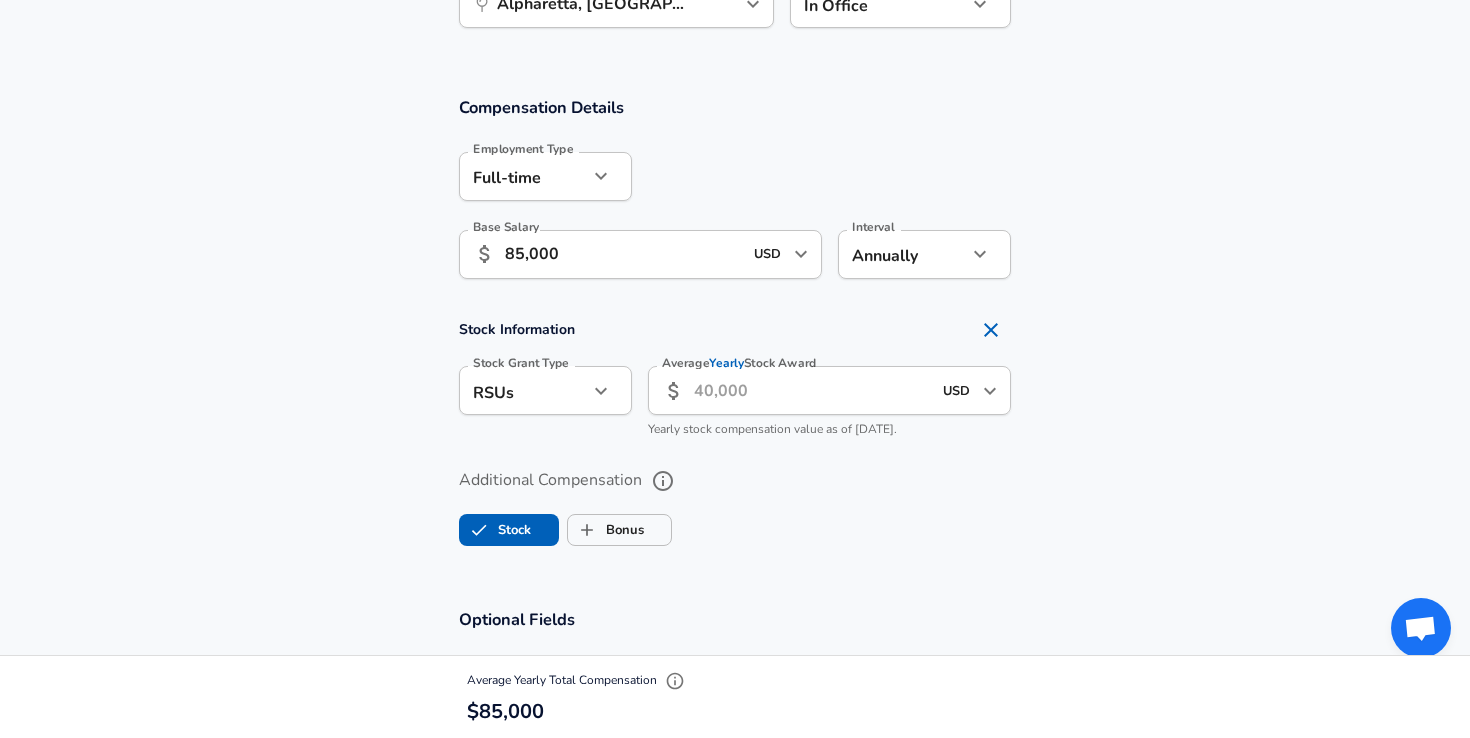 scroll, scrollTop: 1323, scrollLeft: 0, axis: vertical 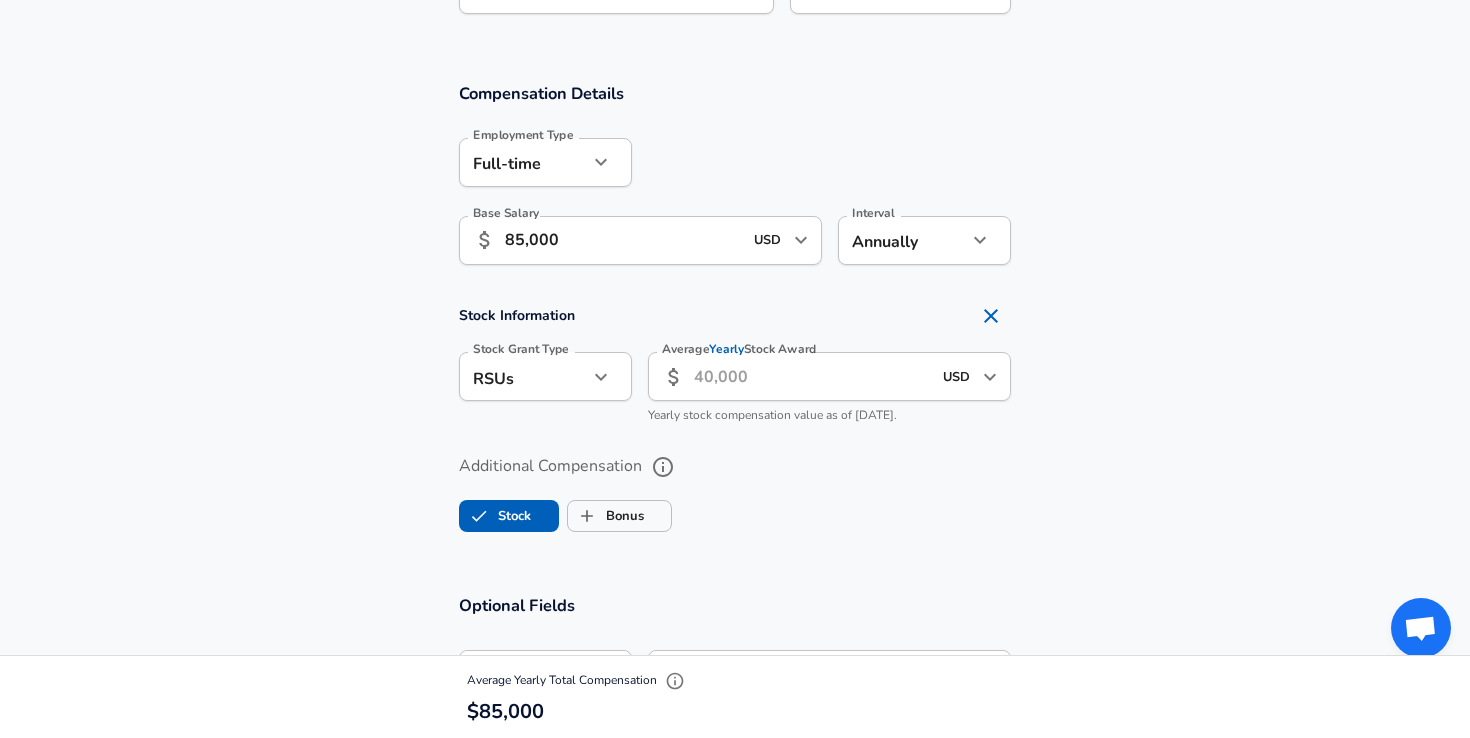 click 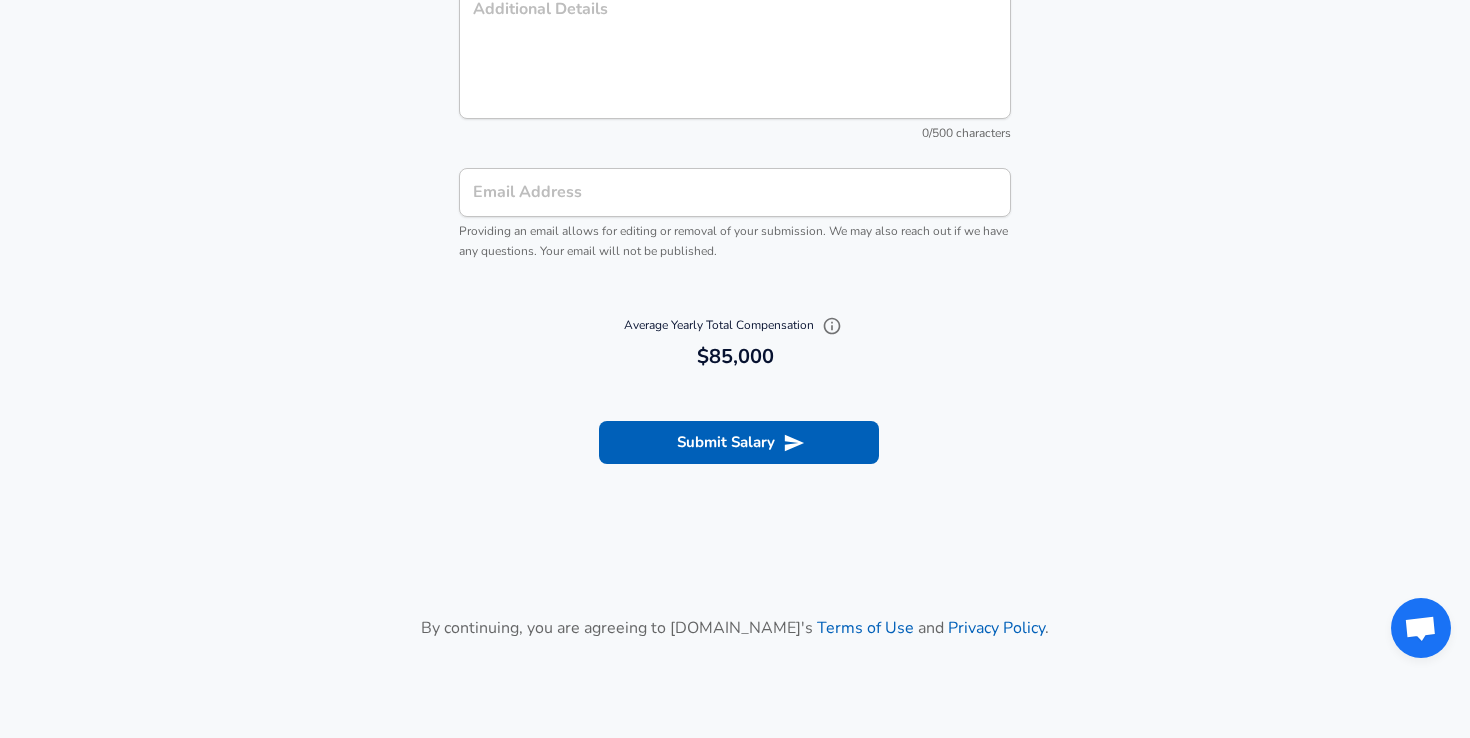scroll, scrollTop: 2304, scrollLeft: 0, axis: vertical 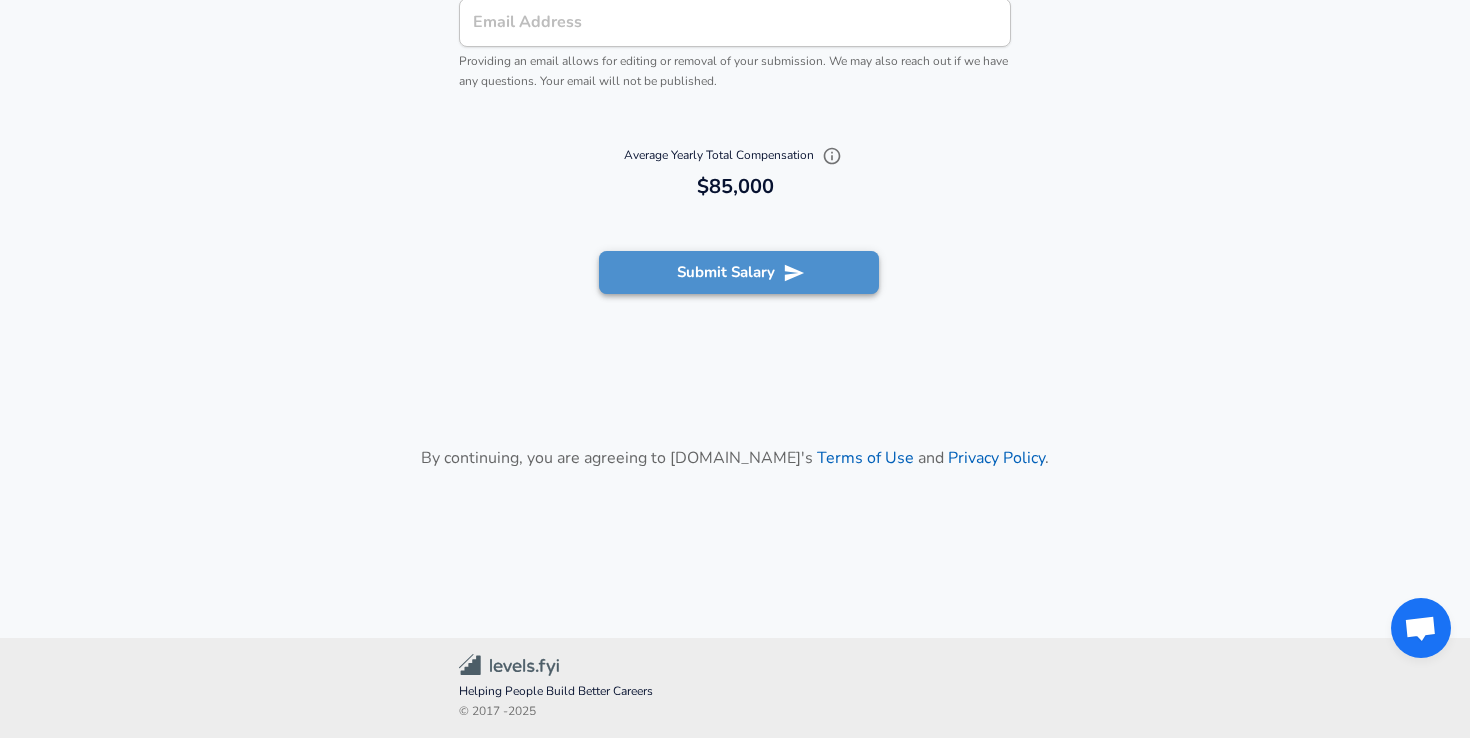 click on "Submit Salary" at bounding box center (739, 272) 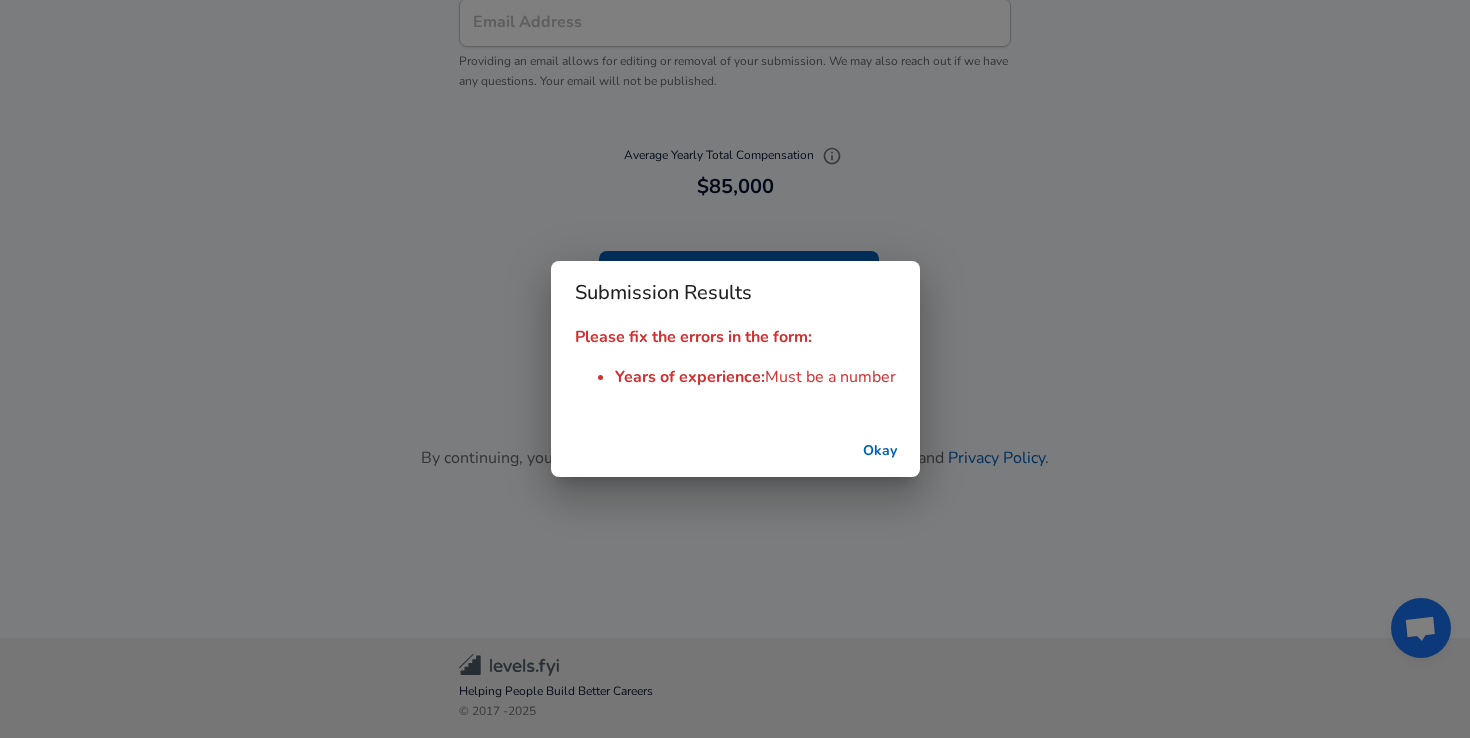 click on "Okay" at bounding box center (880, 451) 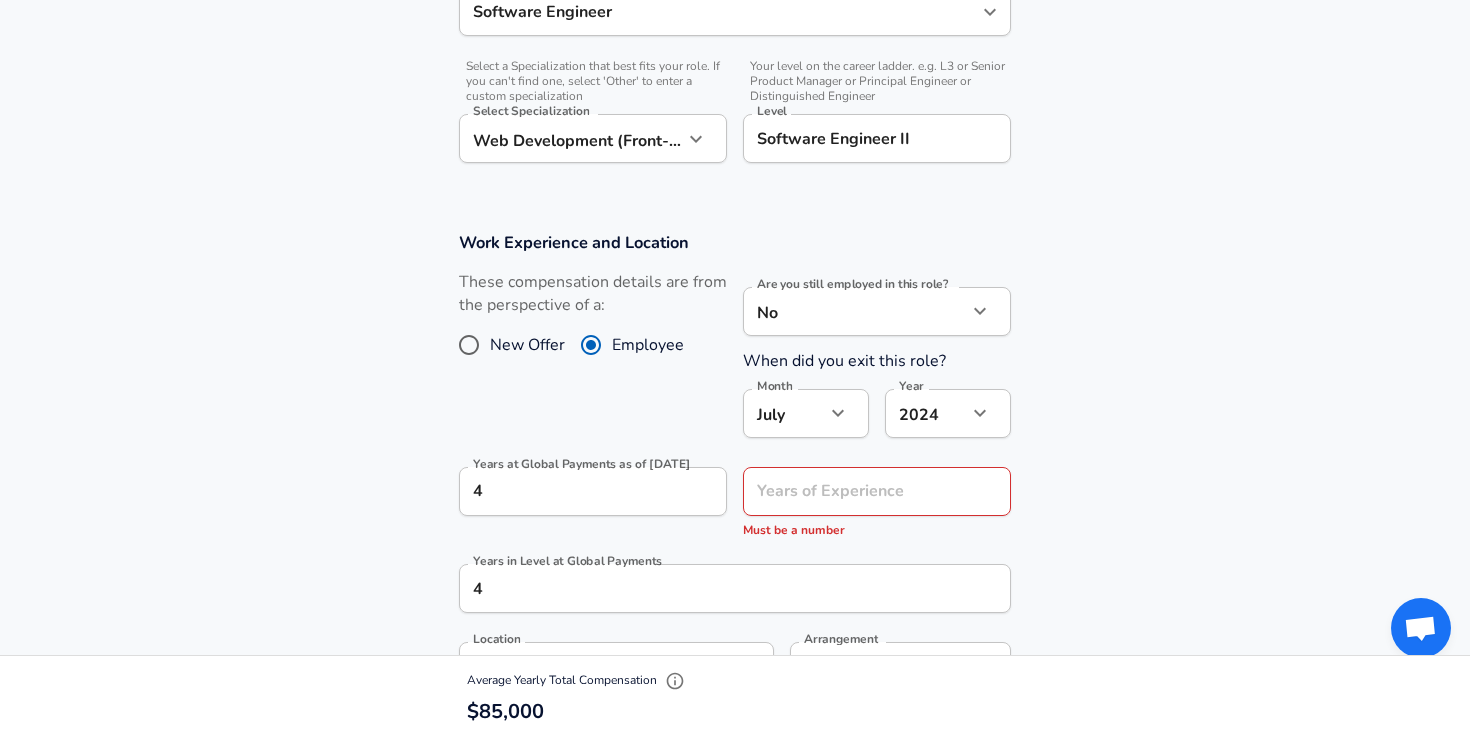 scroll, scrollTop: 652, scrollLeft: 0, axis: vertical 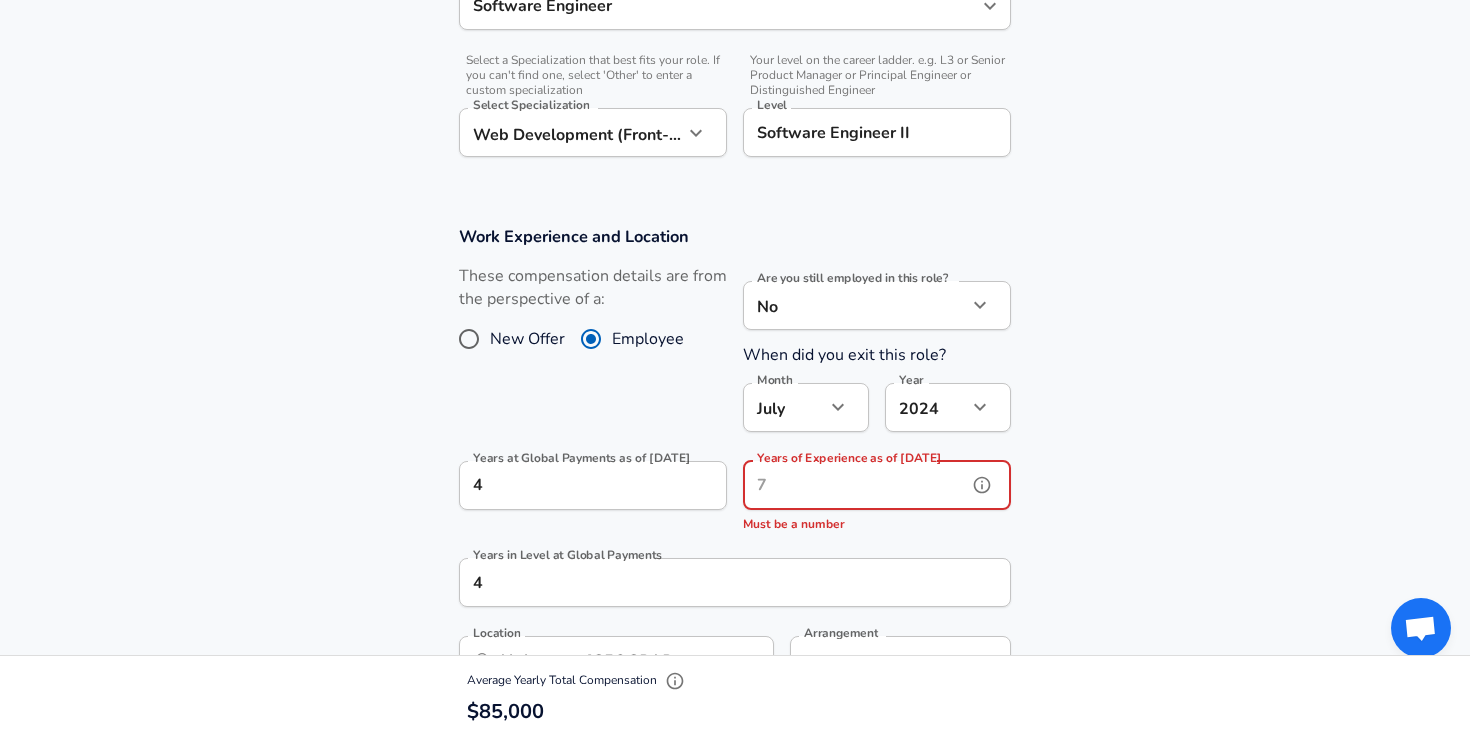 click on "Years of Experience as of [DATE]" at bounding box center [855, 485] 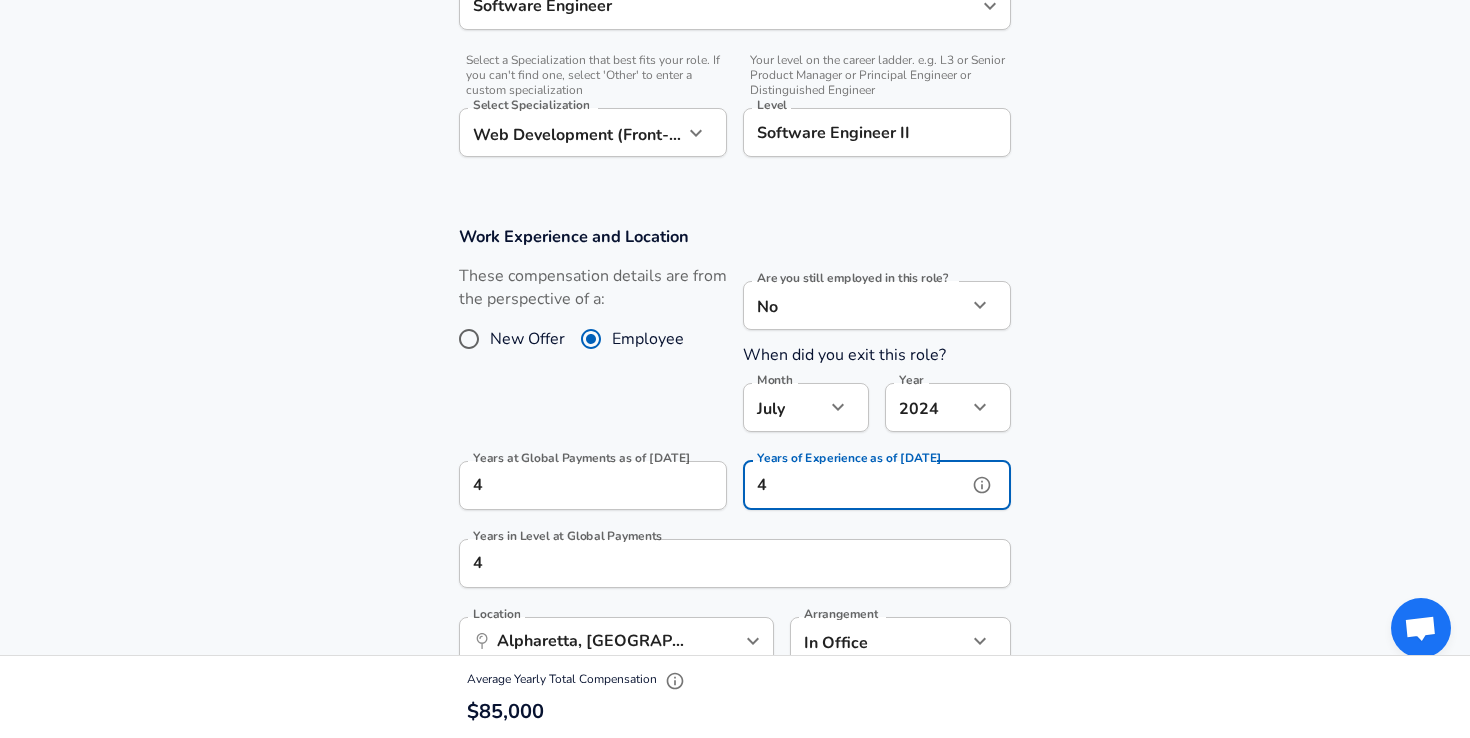 type on "4" 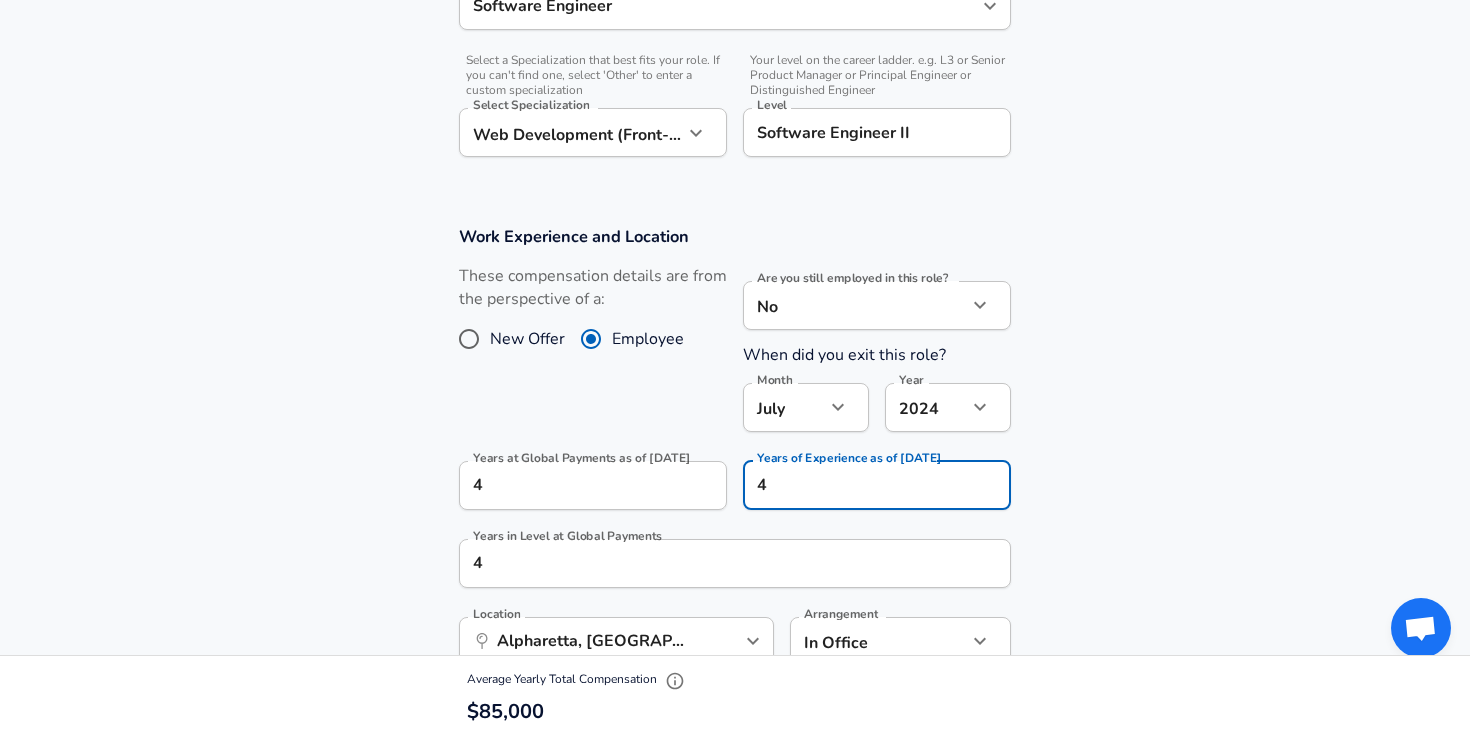 click on "Work Experience and Location These compensation details are from the perspective of a: New Offer Employee Are you still employed in this role? No no Are you still employed in this role? When did you exit this role? Month [DATE] Month Year [DATE] 2024 Year Years at Global Payments as of [DATE] 4 Years at Global Payments as of [DATE] Years of Experience as of [DATE] 4 Years of Experience as of [DATE] Years in Level at Global Payments 4 Years in Level at Global Payments Location ​ [GEOGRAPHIC_DATA], [GEOGRAPHIC_DATA] Location Arrangement In Office office Arrangement" at bounding box center (735, 456) 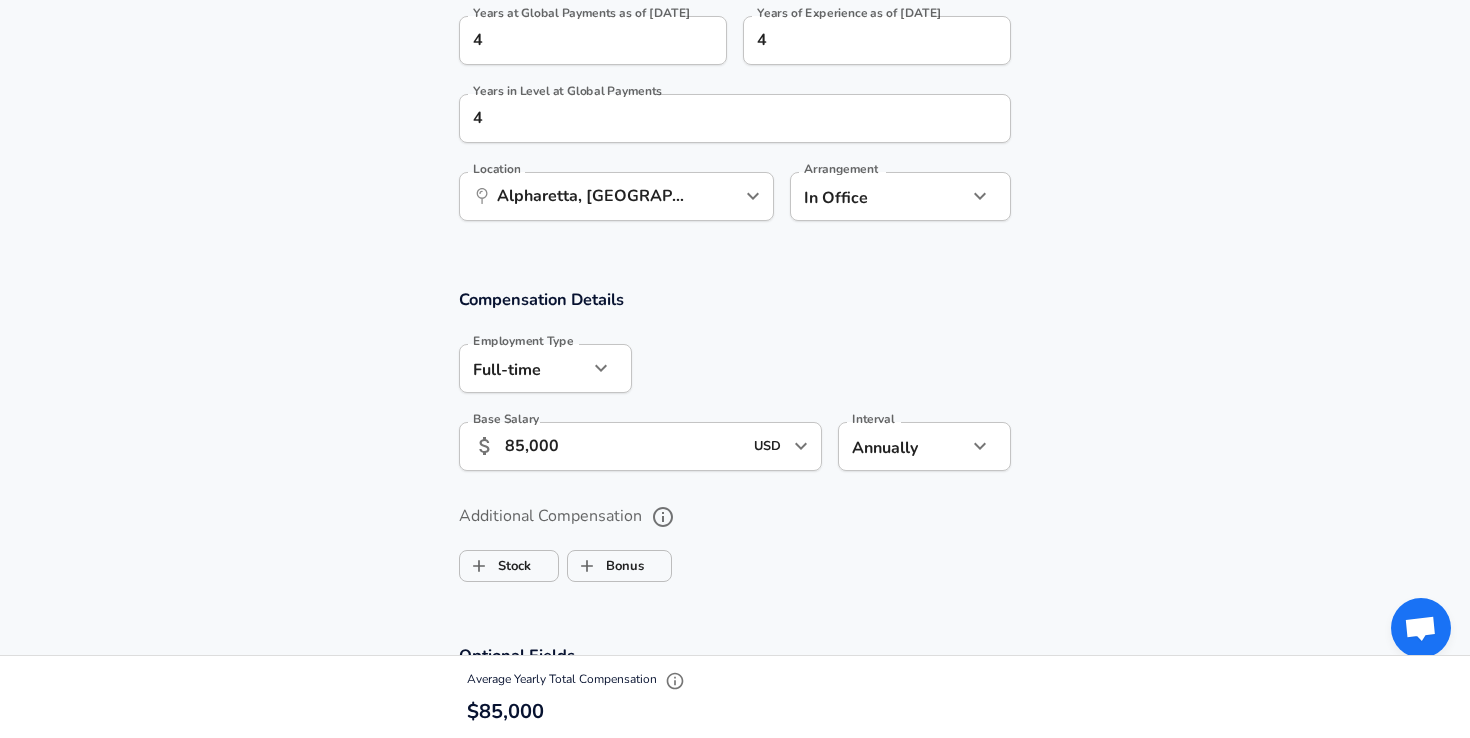 scroll, scrollTop: 2284, scrollLeft: 0, axis: vertical 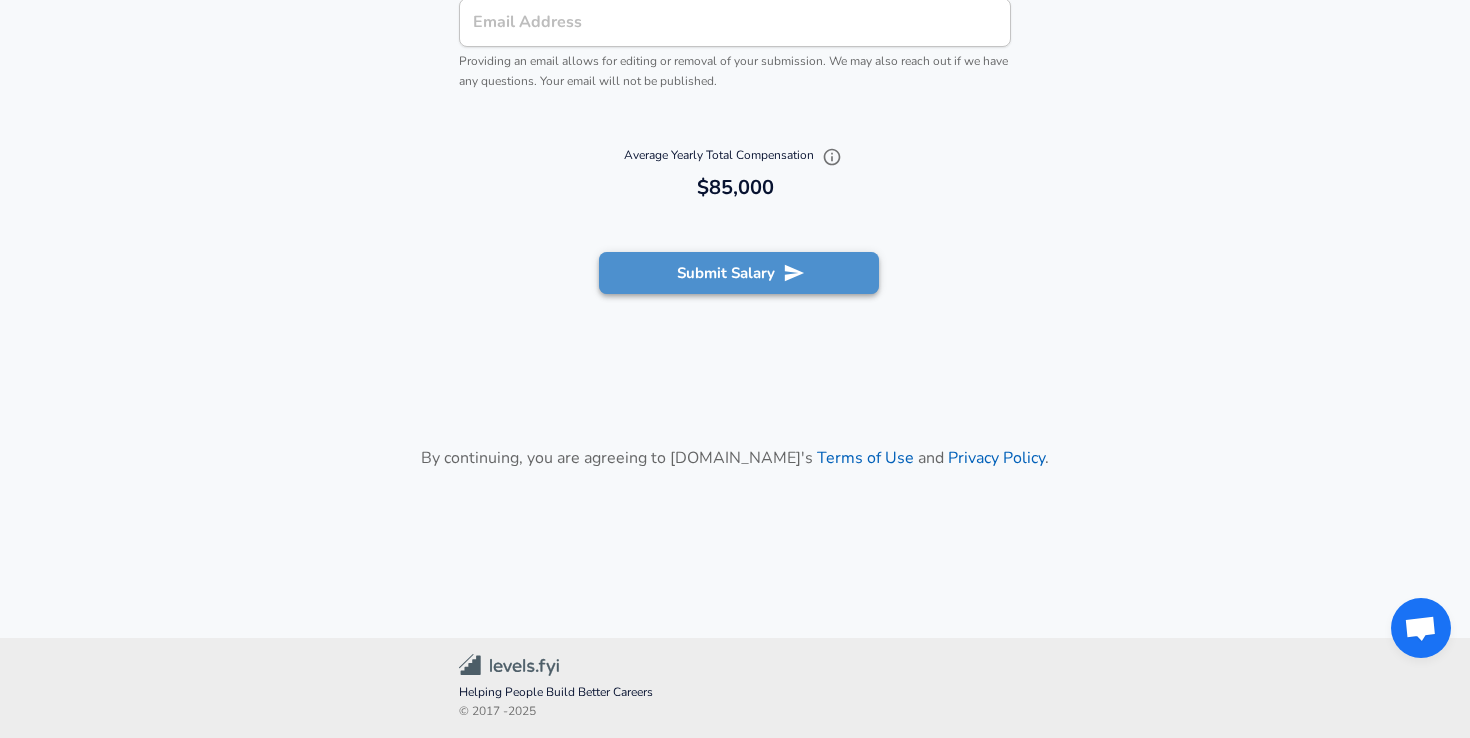 click 